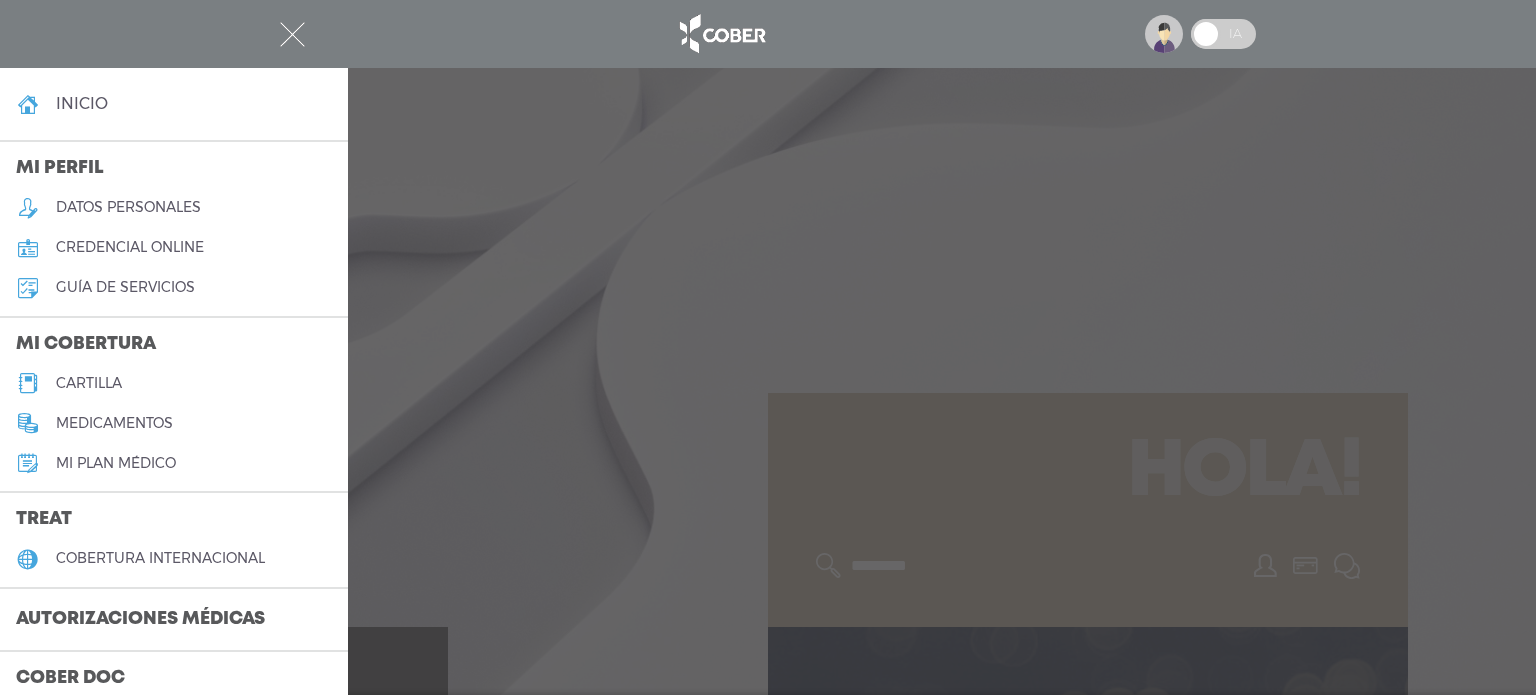 scroll, scrollTop: 2160, scrollLeft: 0, axis: vertical 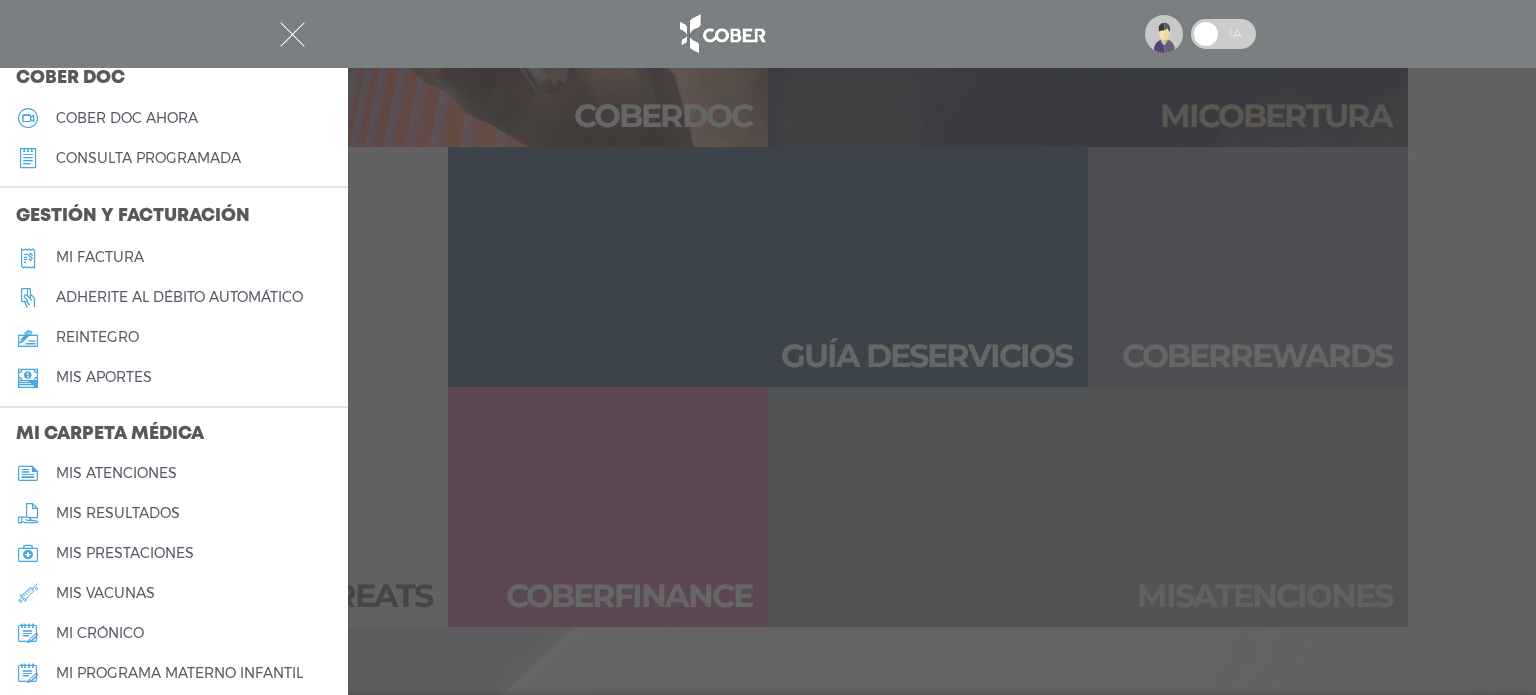 click at bounding box center (768, 34) 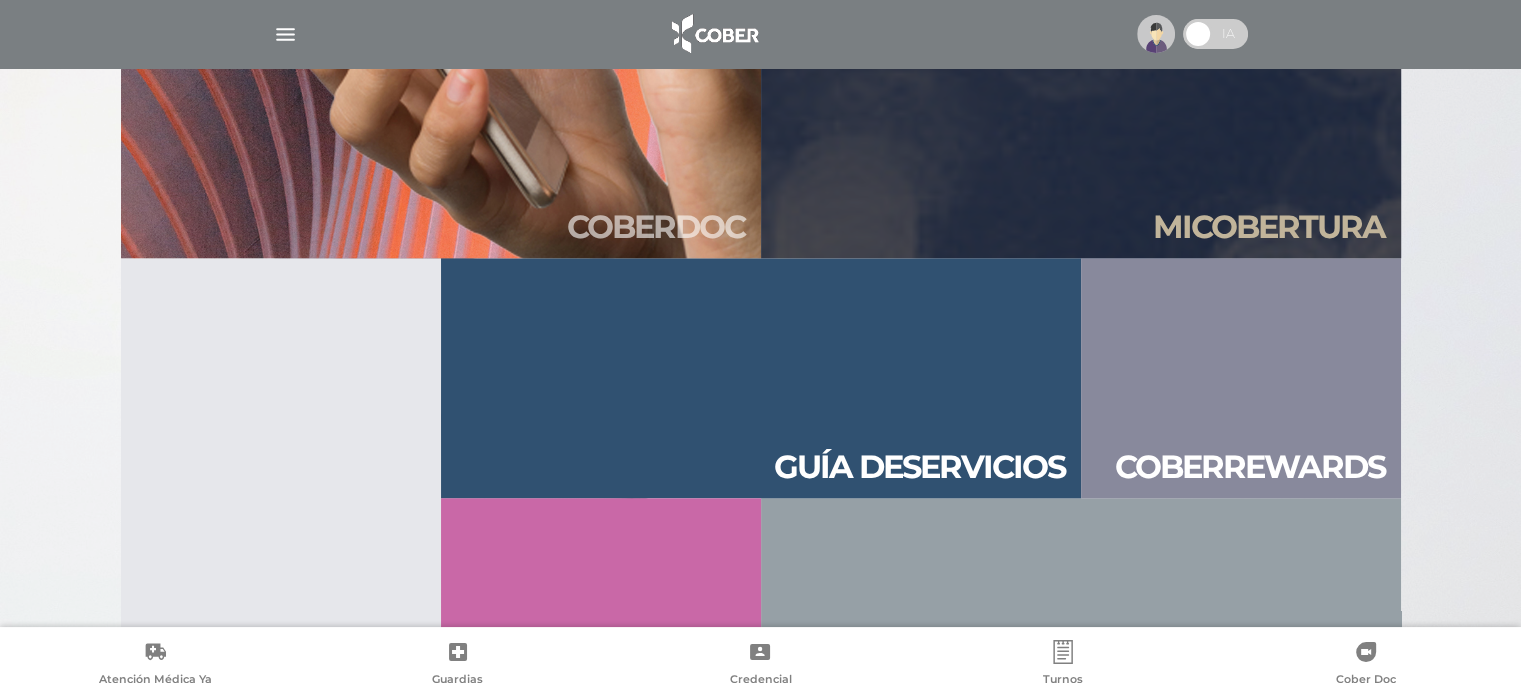 scroll, scrollTop: 2160, scrollLeft: 0, axis: vertical 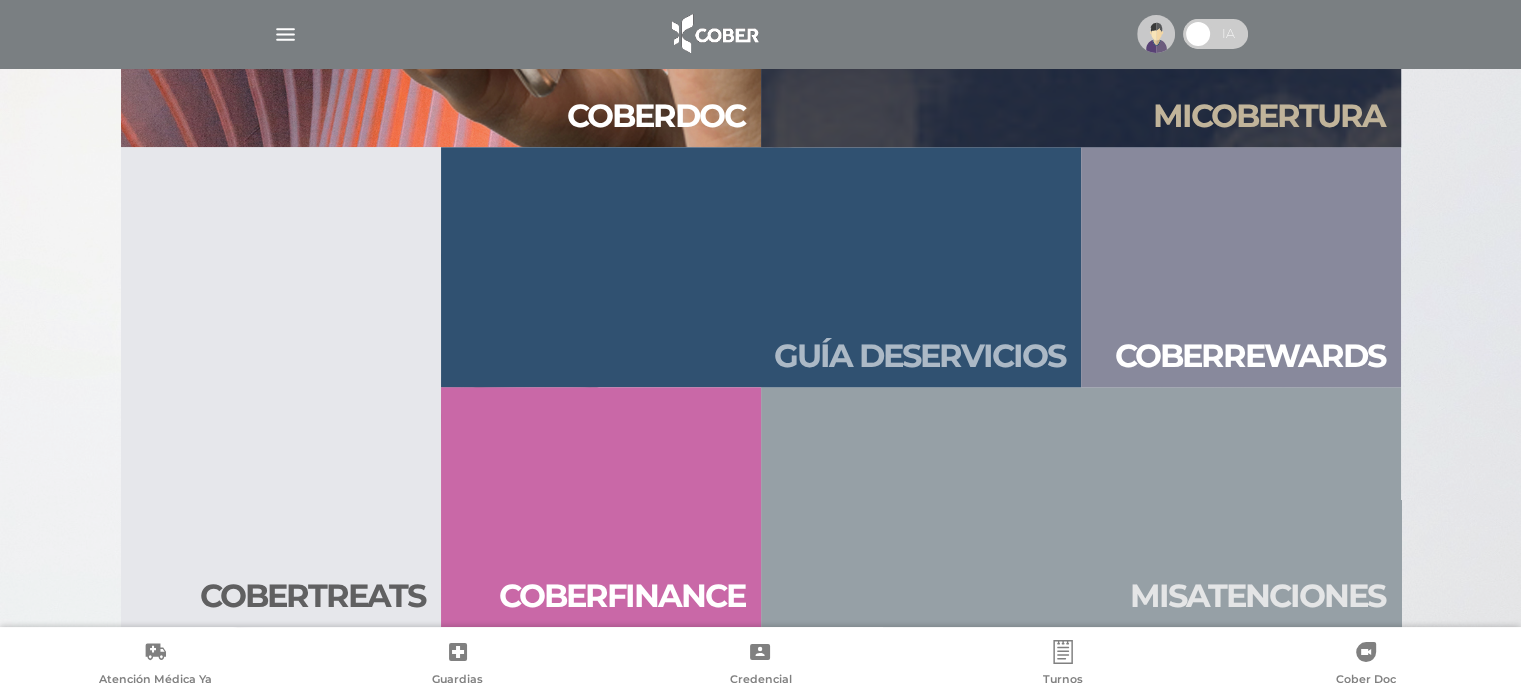 click on "Guía de  servicios" at bounding box center (919, 356) 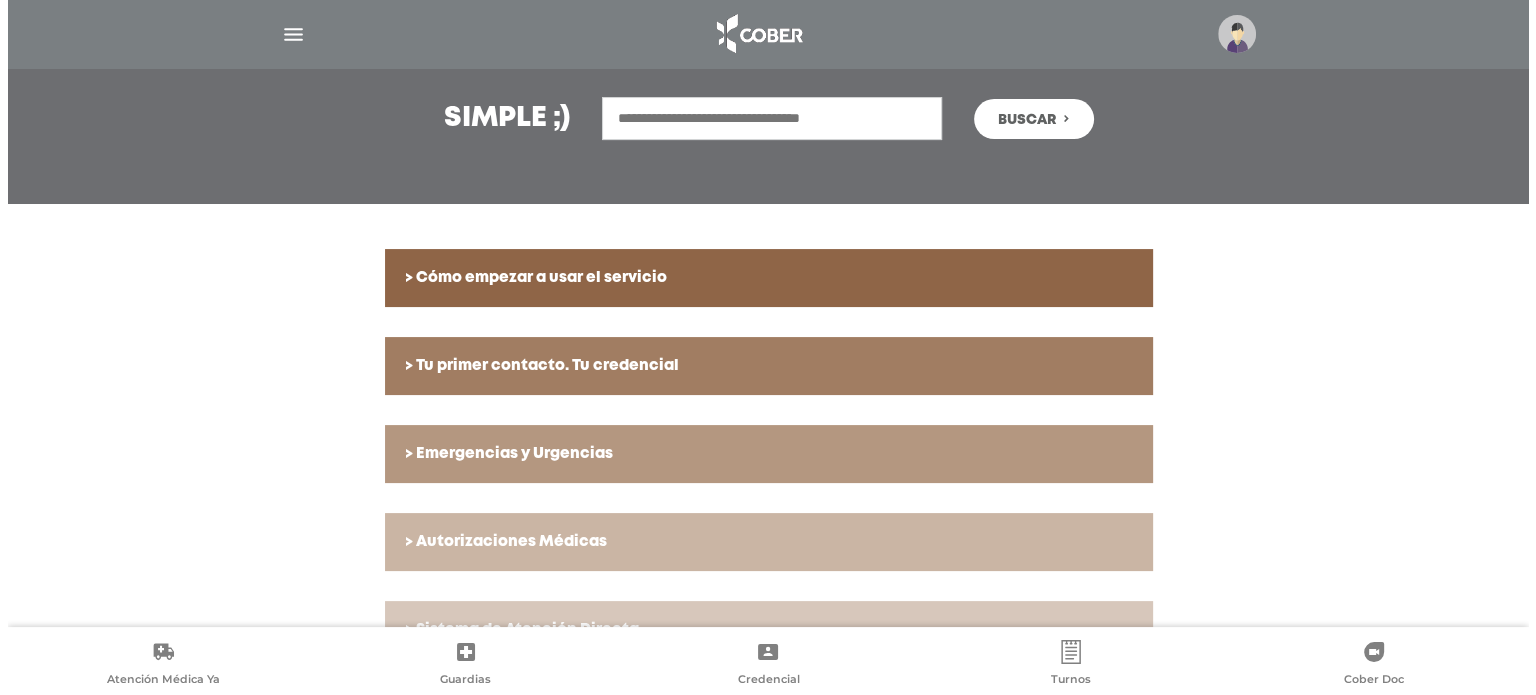 scroll, scrollTop: 400, scrollLeft: 0, axis: vertical 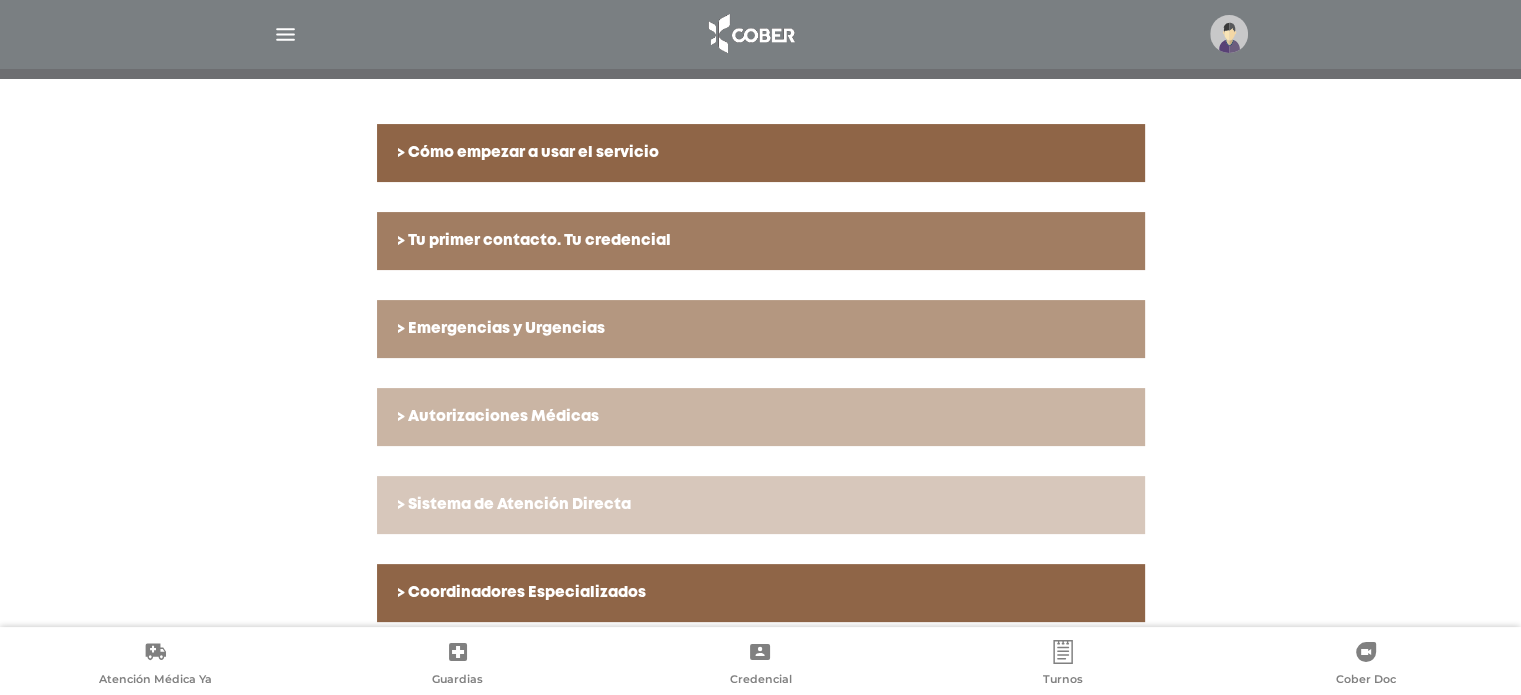 click at bounding box center (1229, 34) 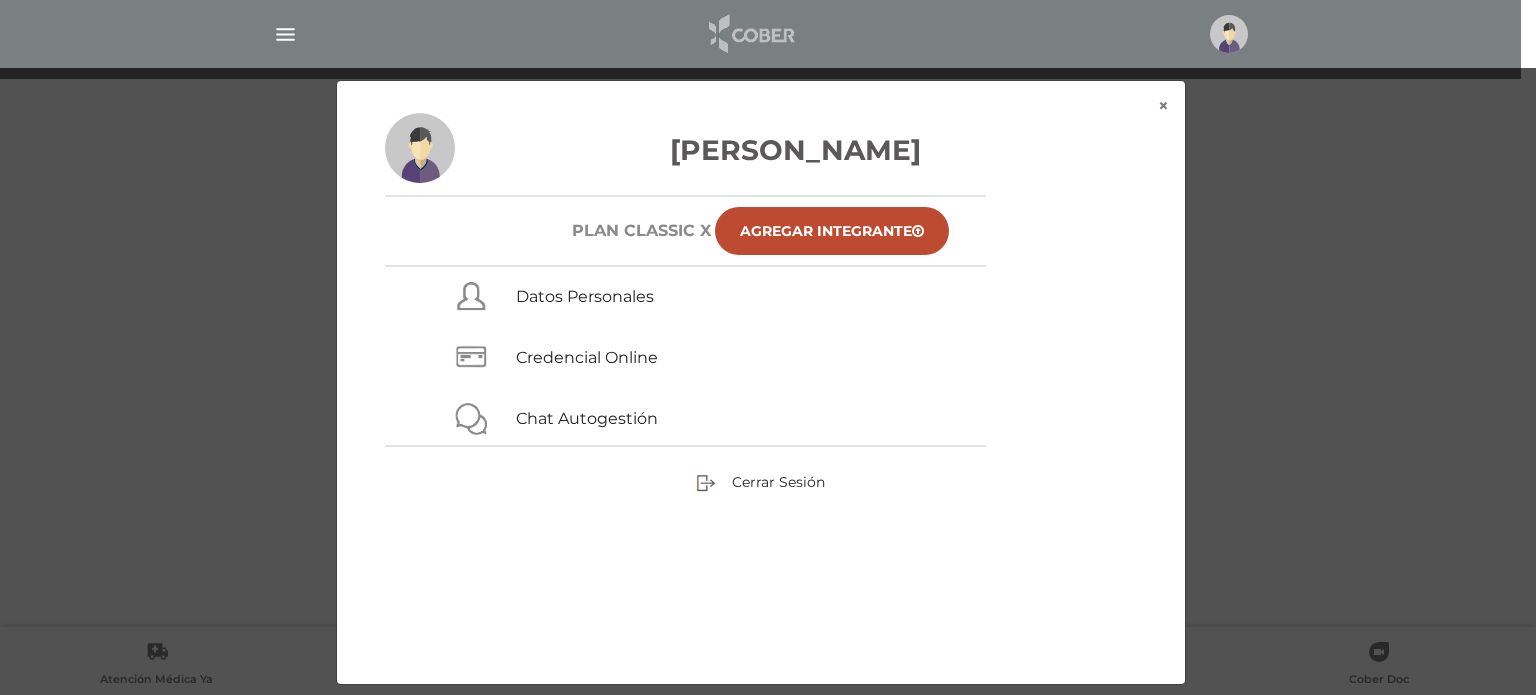 click at bounding box center [750, 34] 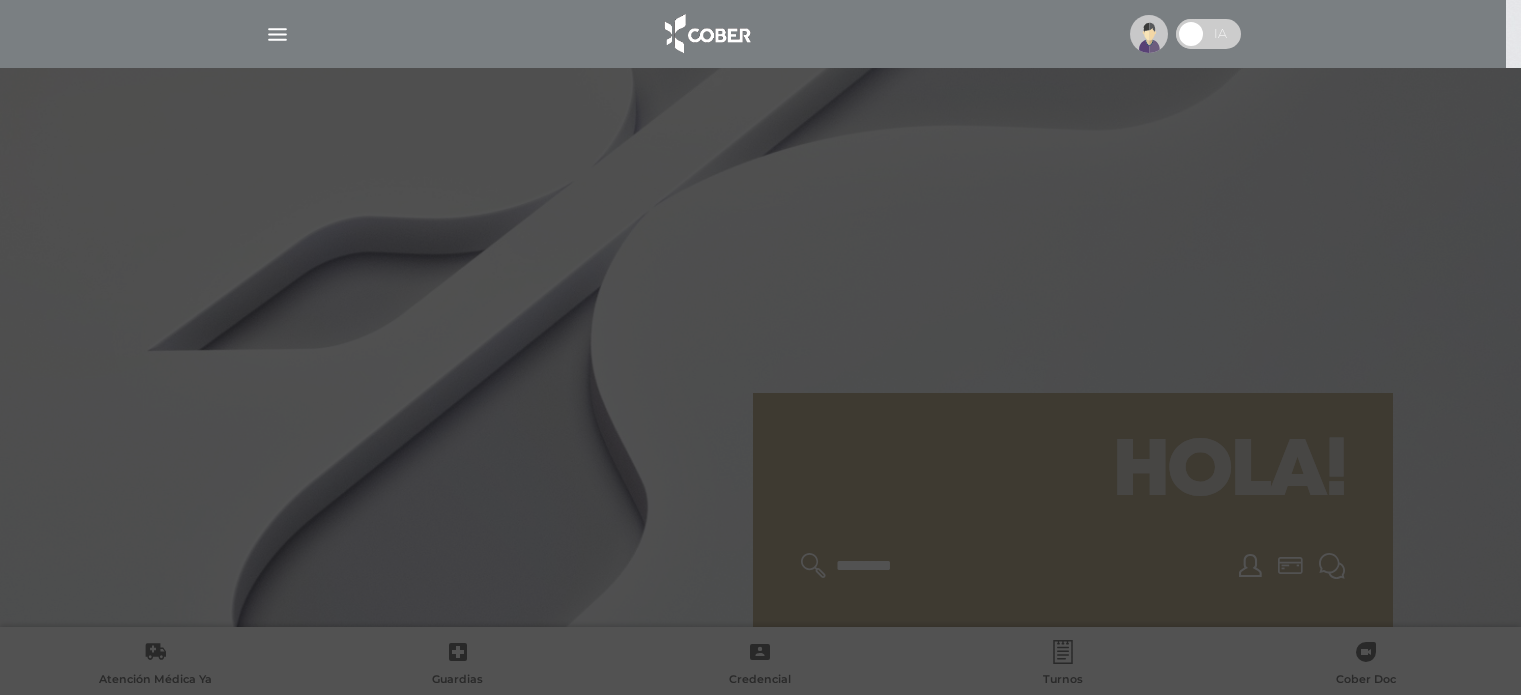 scroll, scrollTop: 0, scrollLeft: 0, axis: both 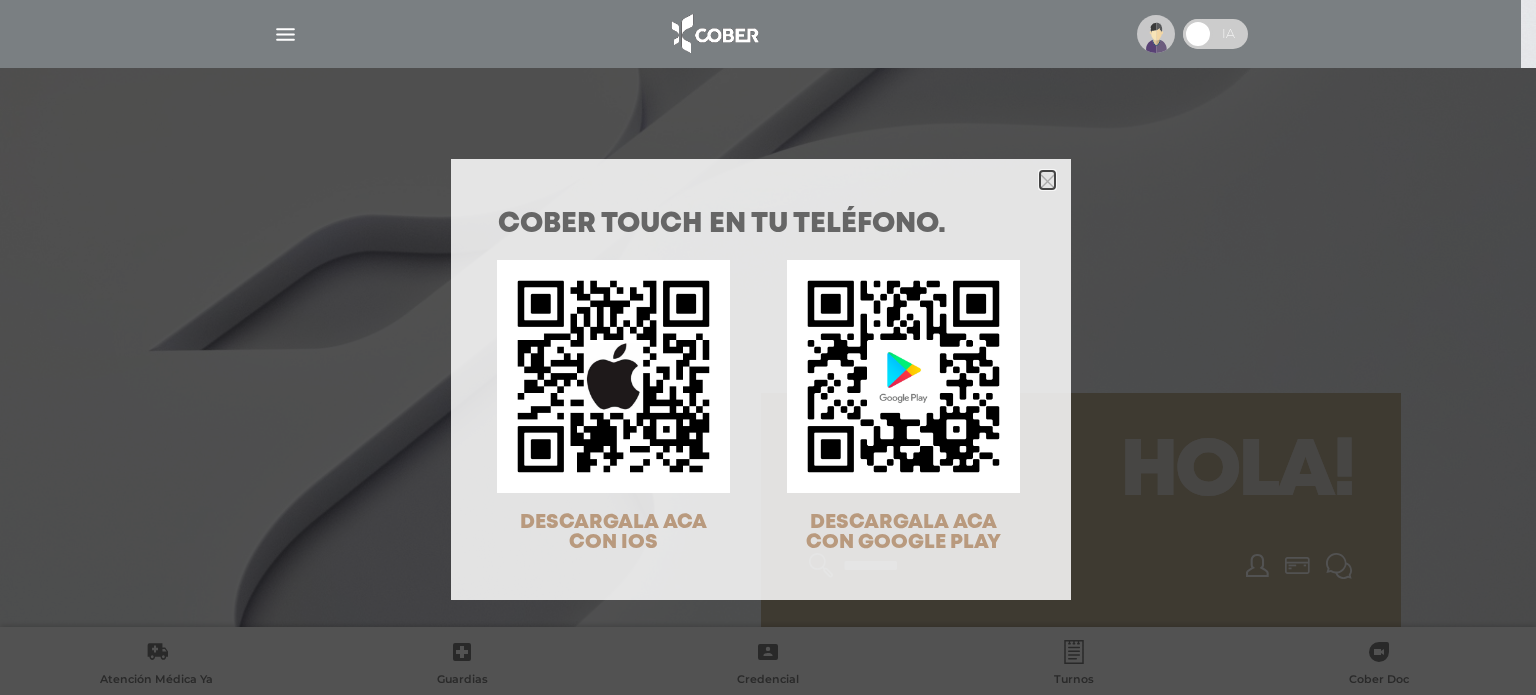 click 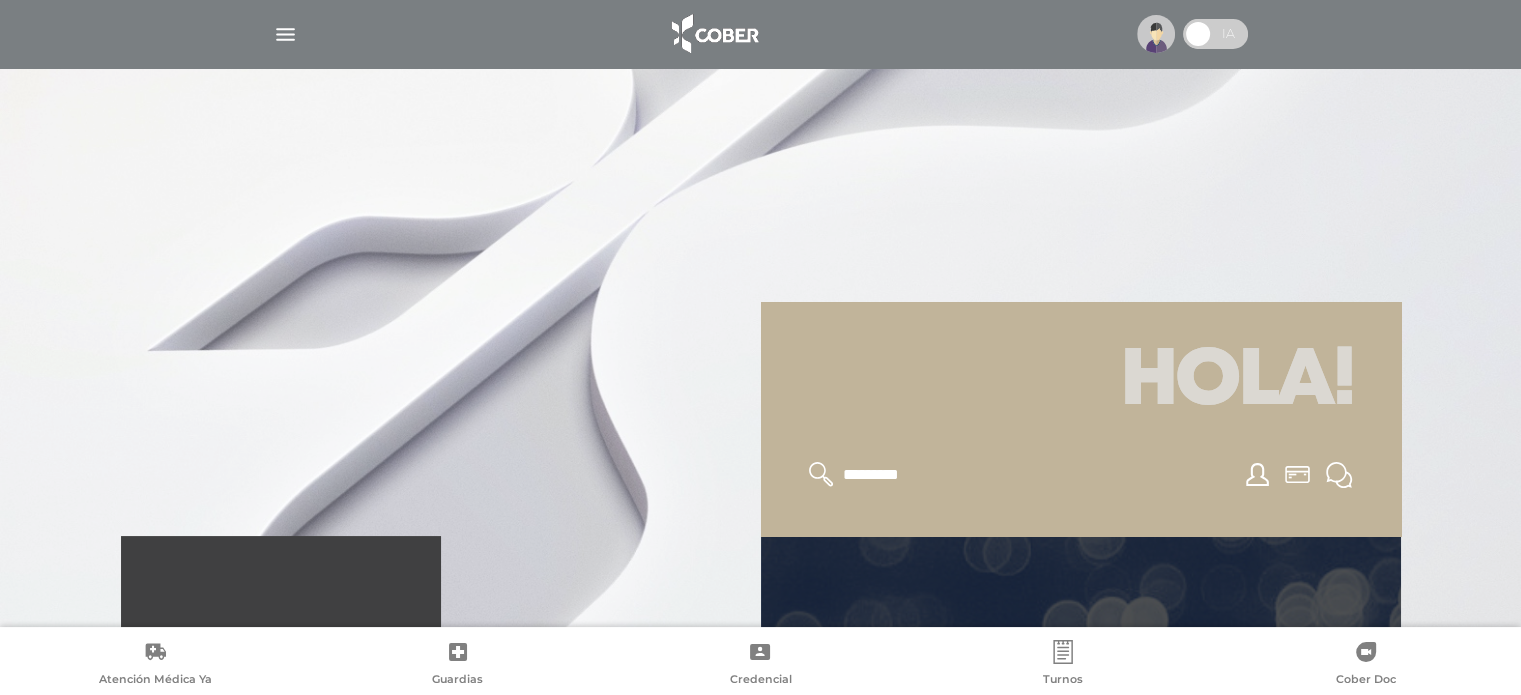 scroll, scrollTop: 400, scrollLeft: 0, axis: vertical 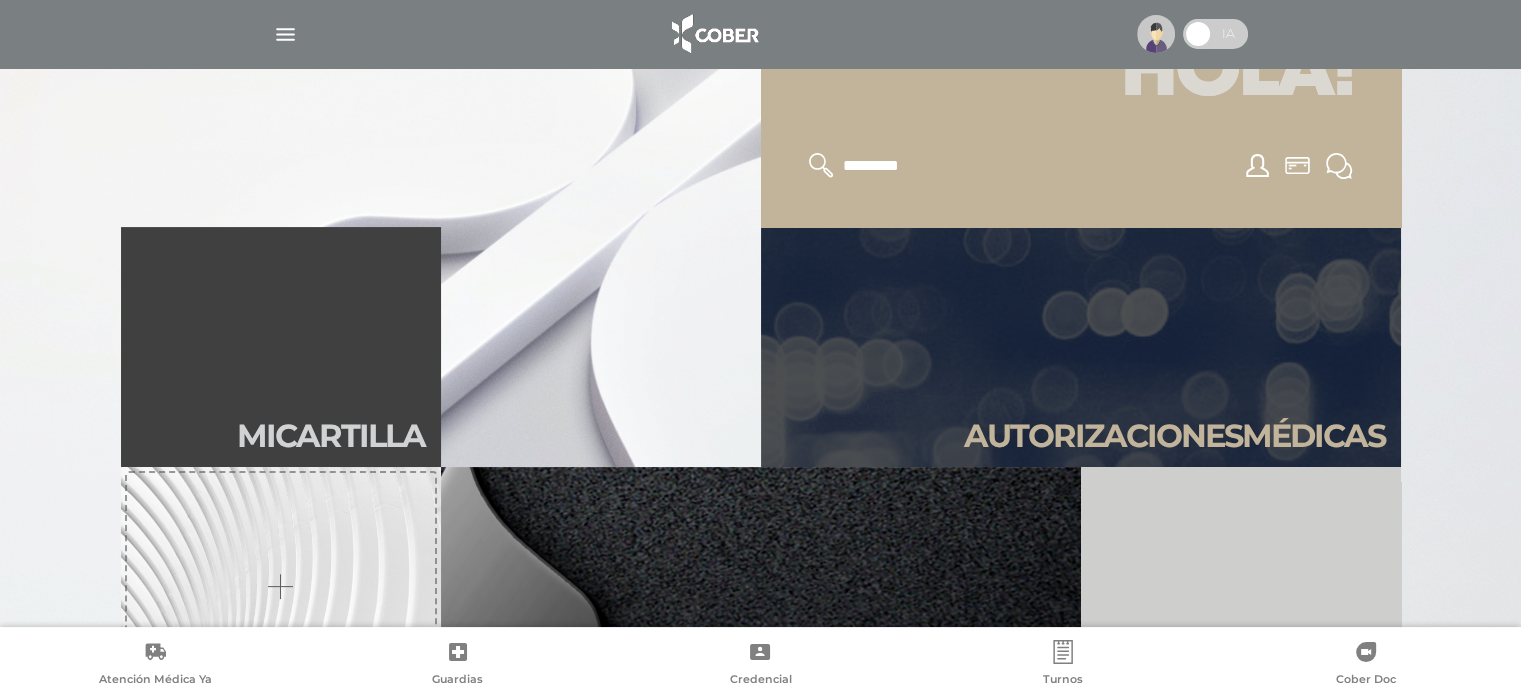 click 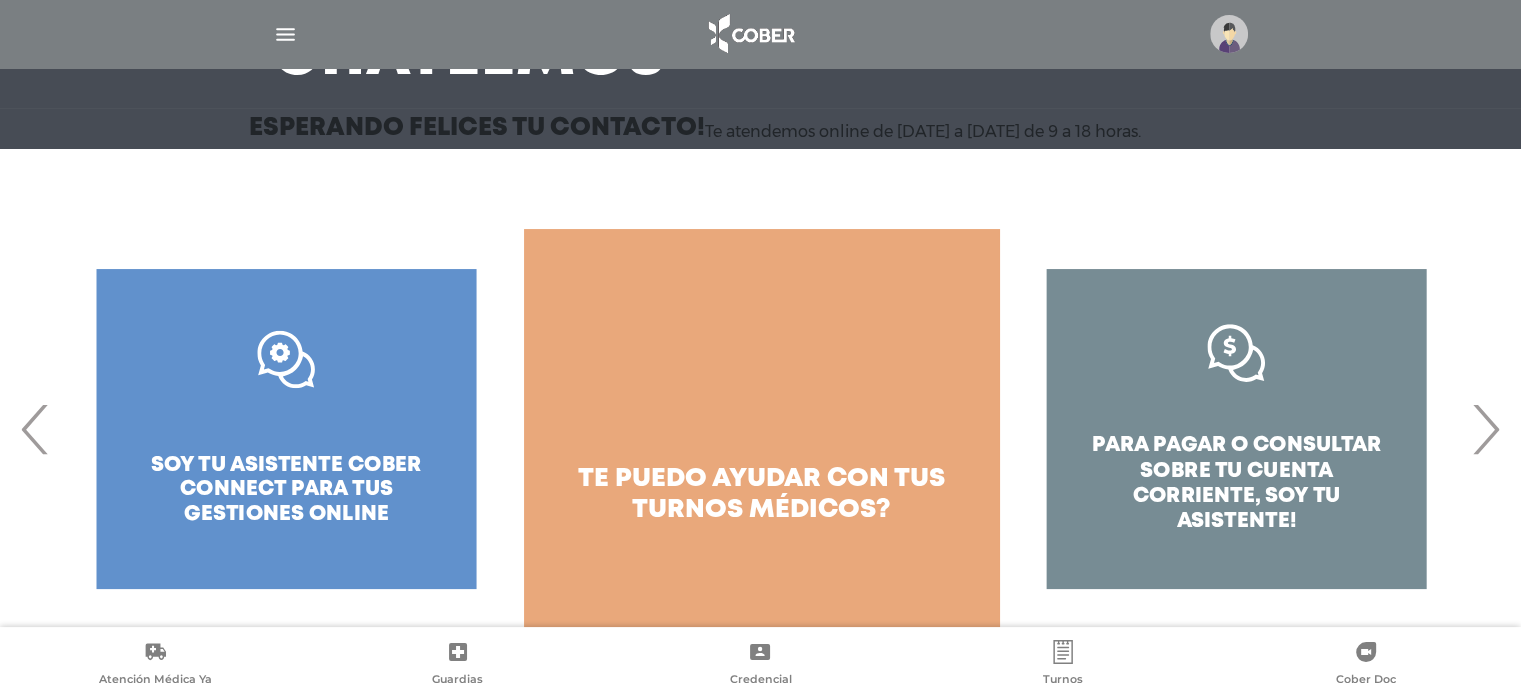 scroll, scrollTop: 201, scrollLeft: 0, axis: vertical 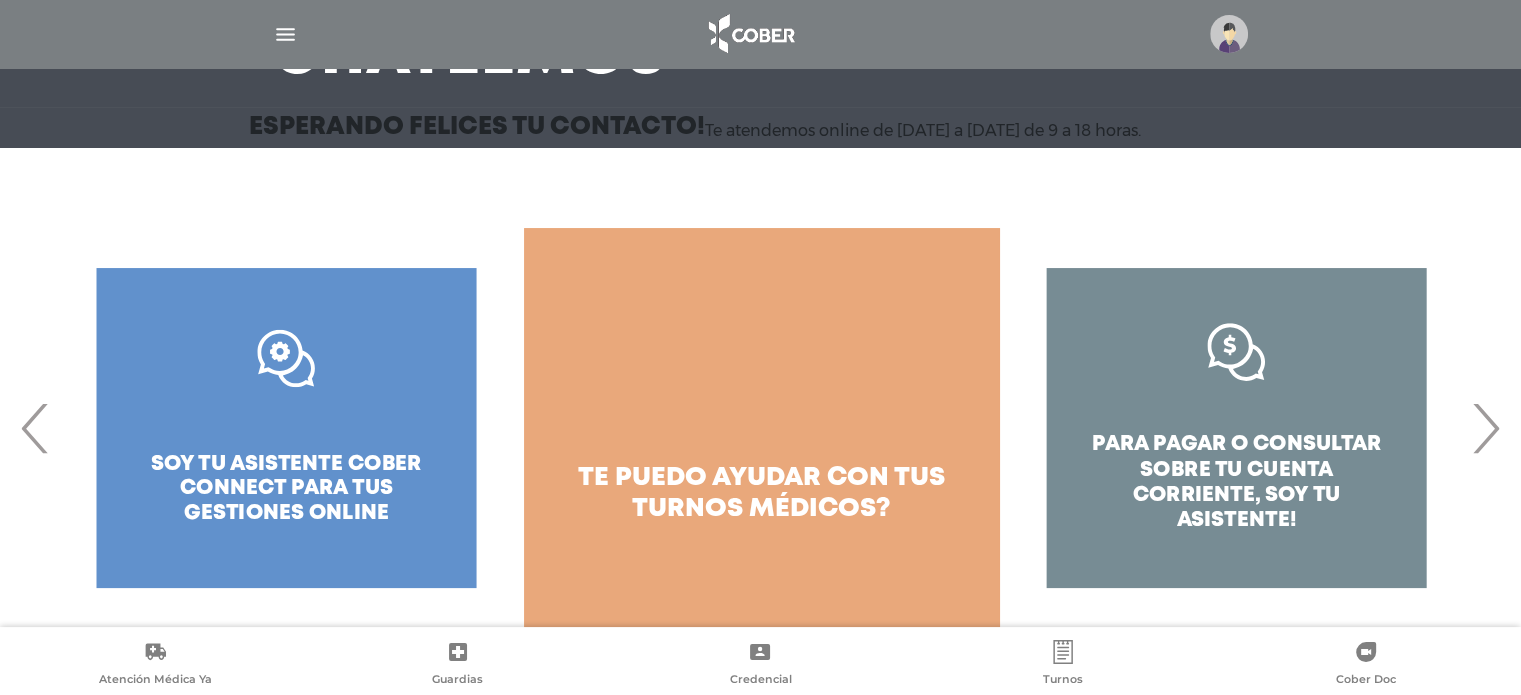 click on "para
pagar o consultar sobre tu cuenta corriente,
soy tu asistente!" at bounding box center (1236, 428) 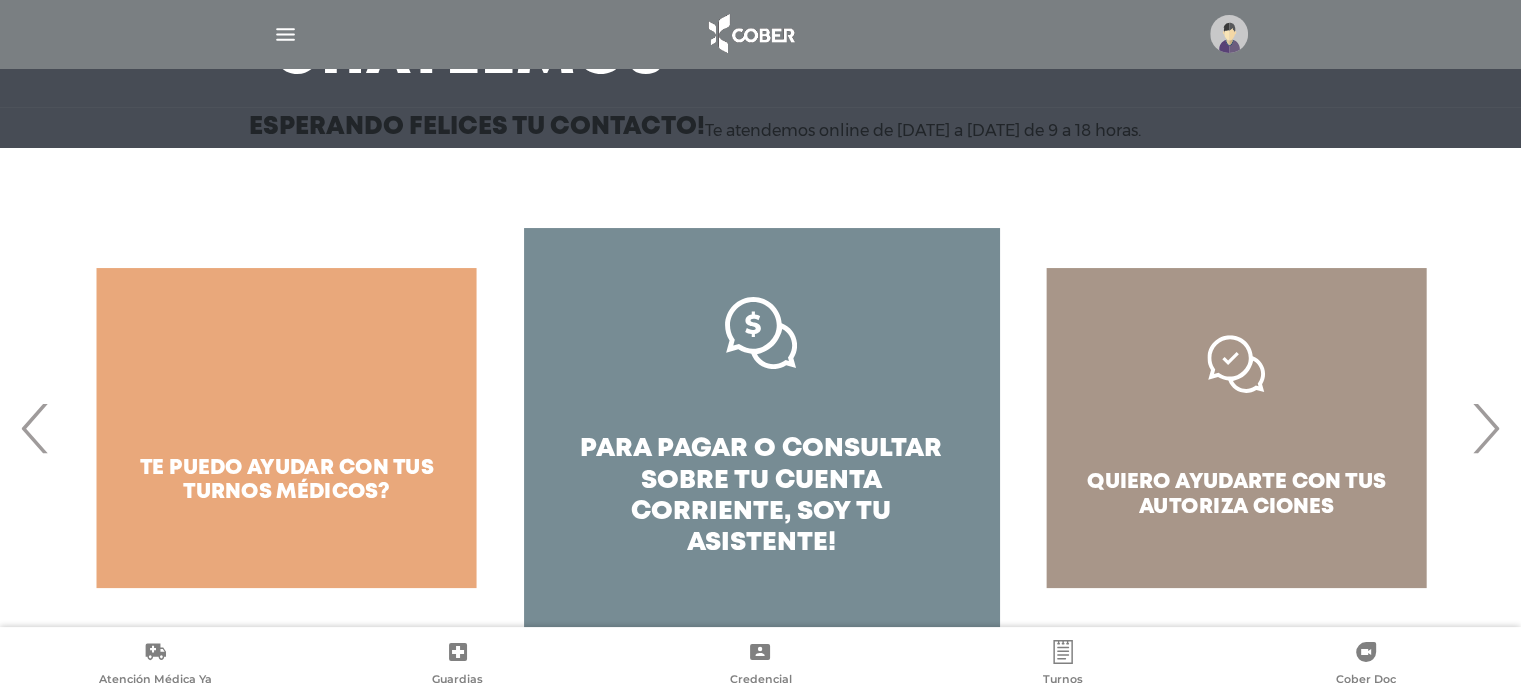 click on "›" at bounding box center [1485, 428] 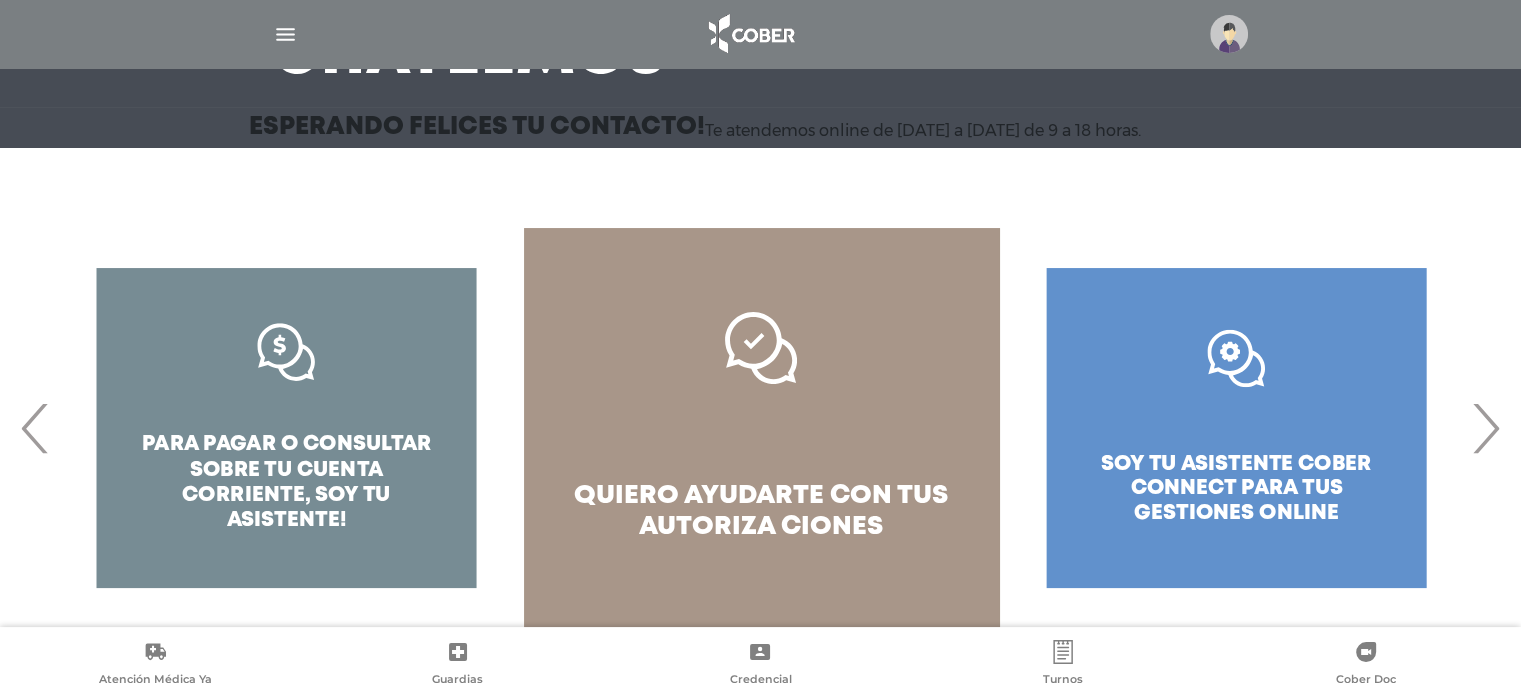 click on "›" at bounding box center (1485, 428) 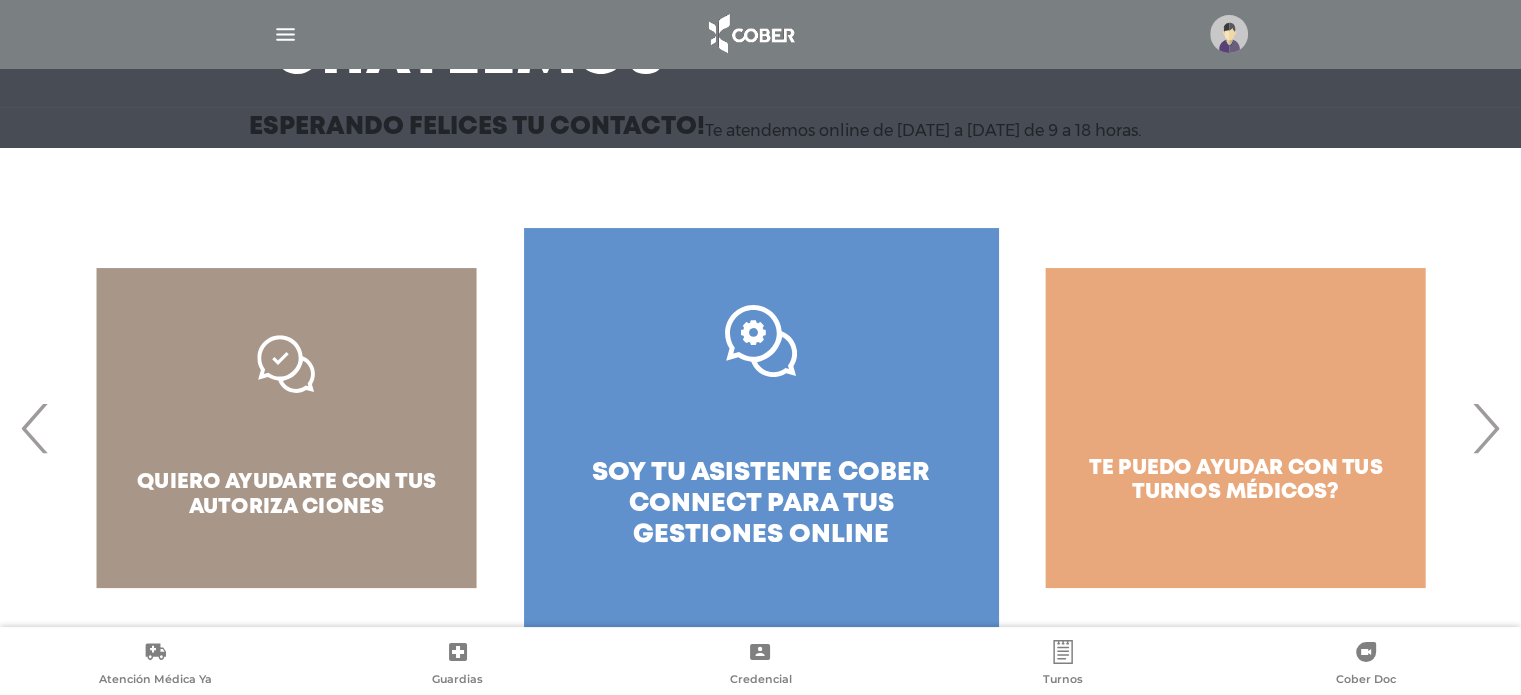 click on "›" at bounding box center [1485, 428] 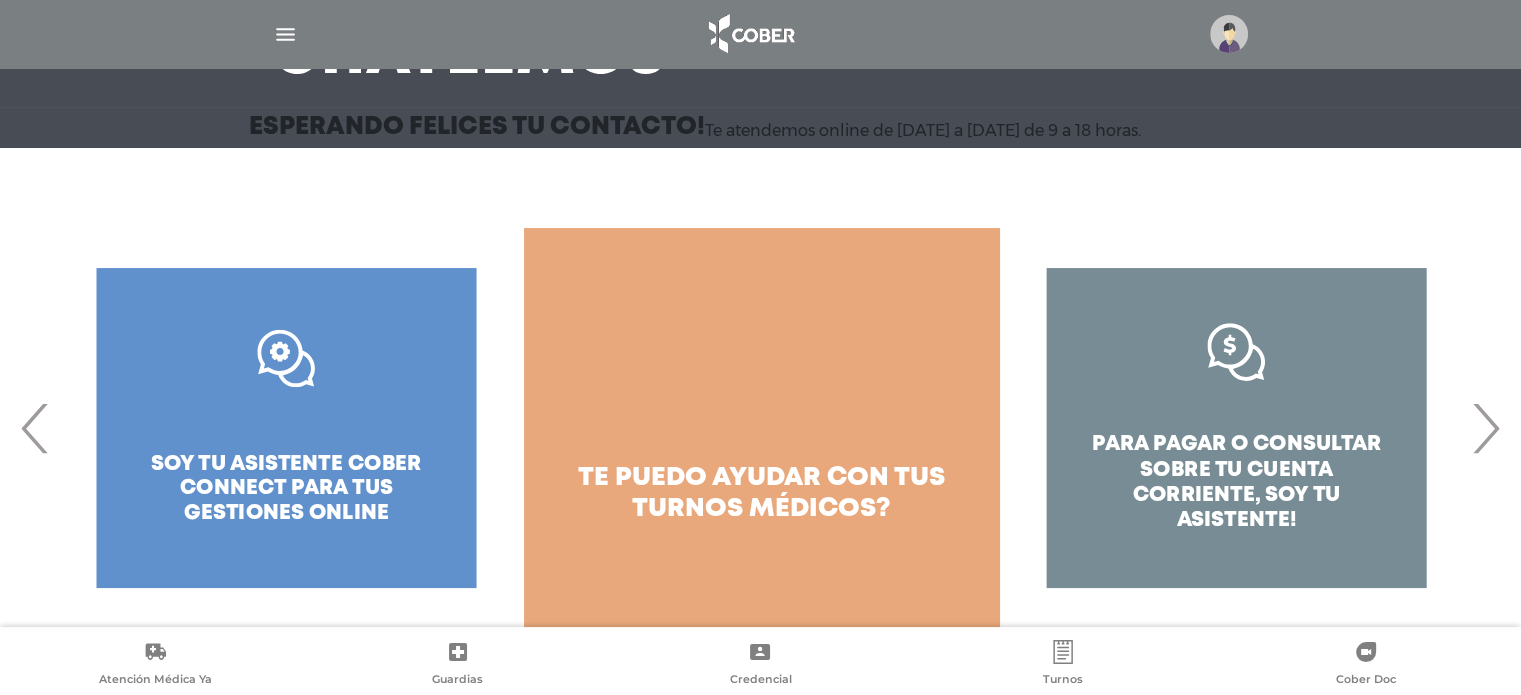 click on "para
pagar o consultar sobre tu cuenta corriente,
soy tu asistente!" at bounding box center (1236, 428) 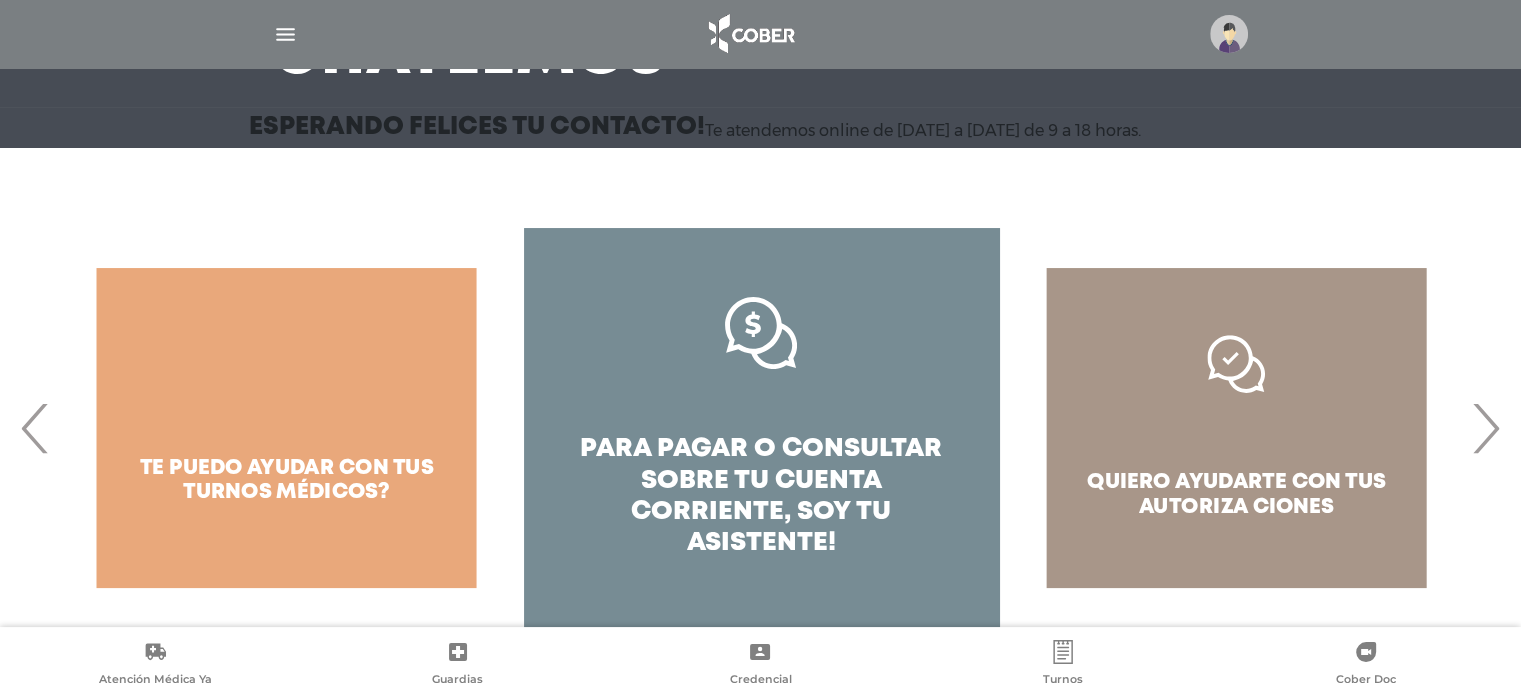click on "›" at bounding box center (1485, 428) 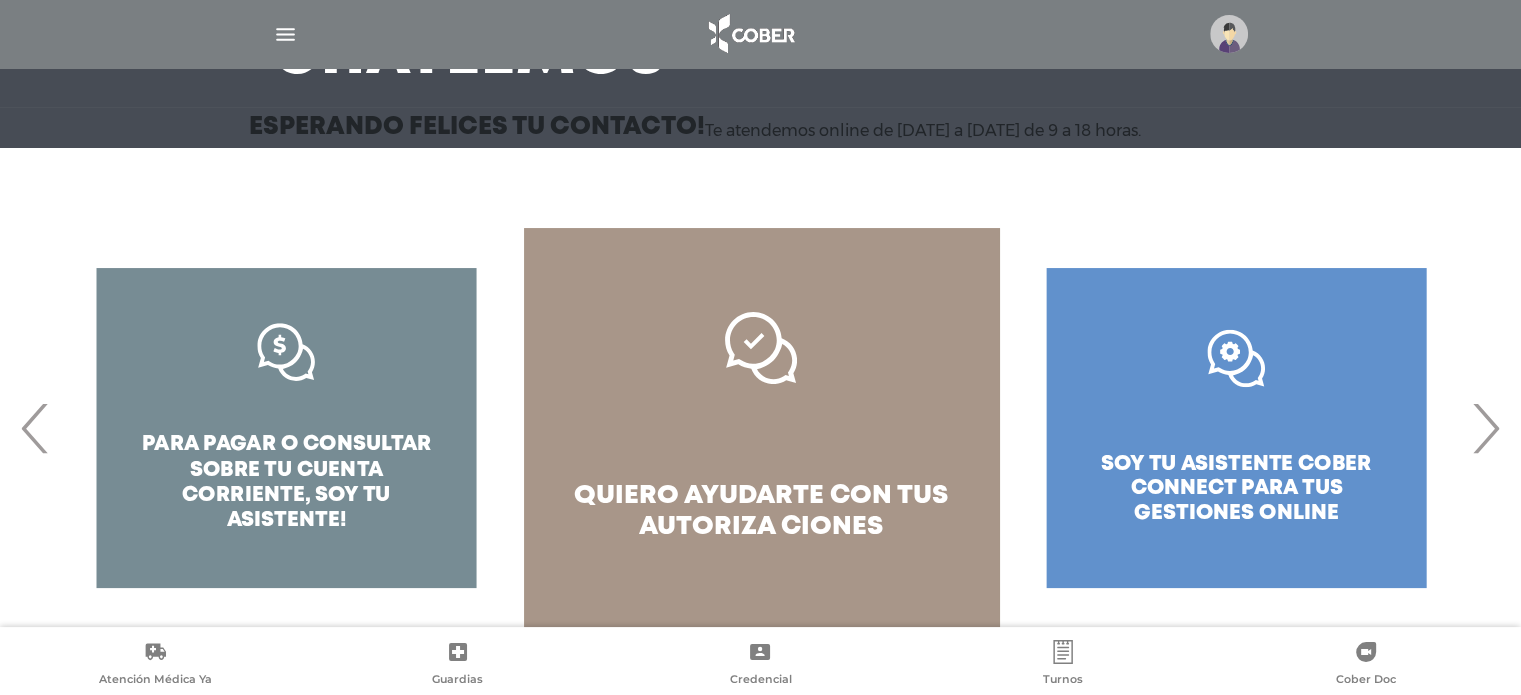 click on "›" at bounding box center [1485, 428] 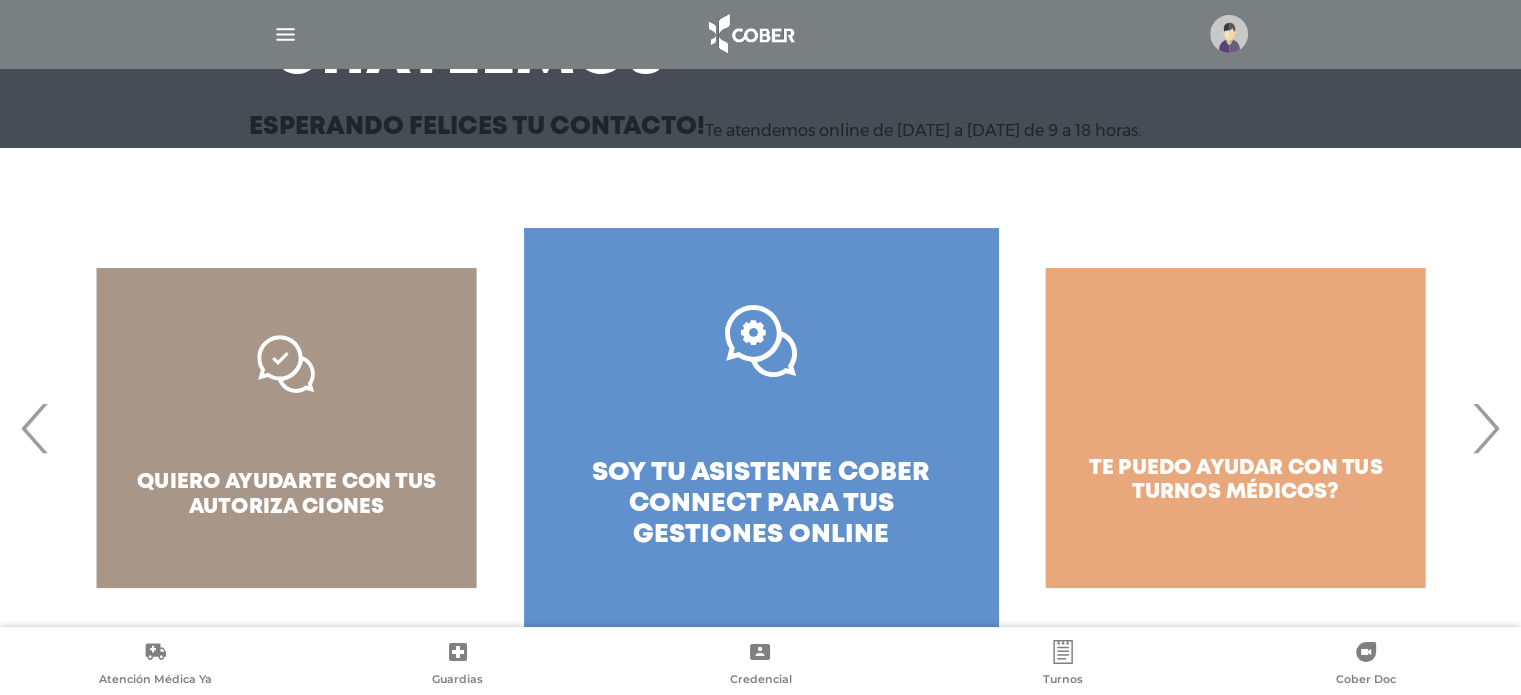 click on "soy tu asistente cober connect para tus" at bounding box center [761, 488] 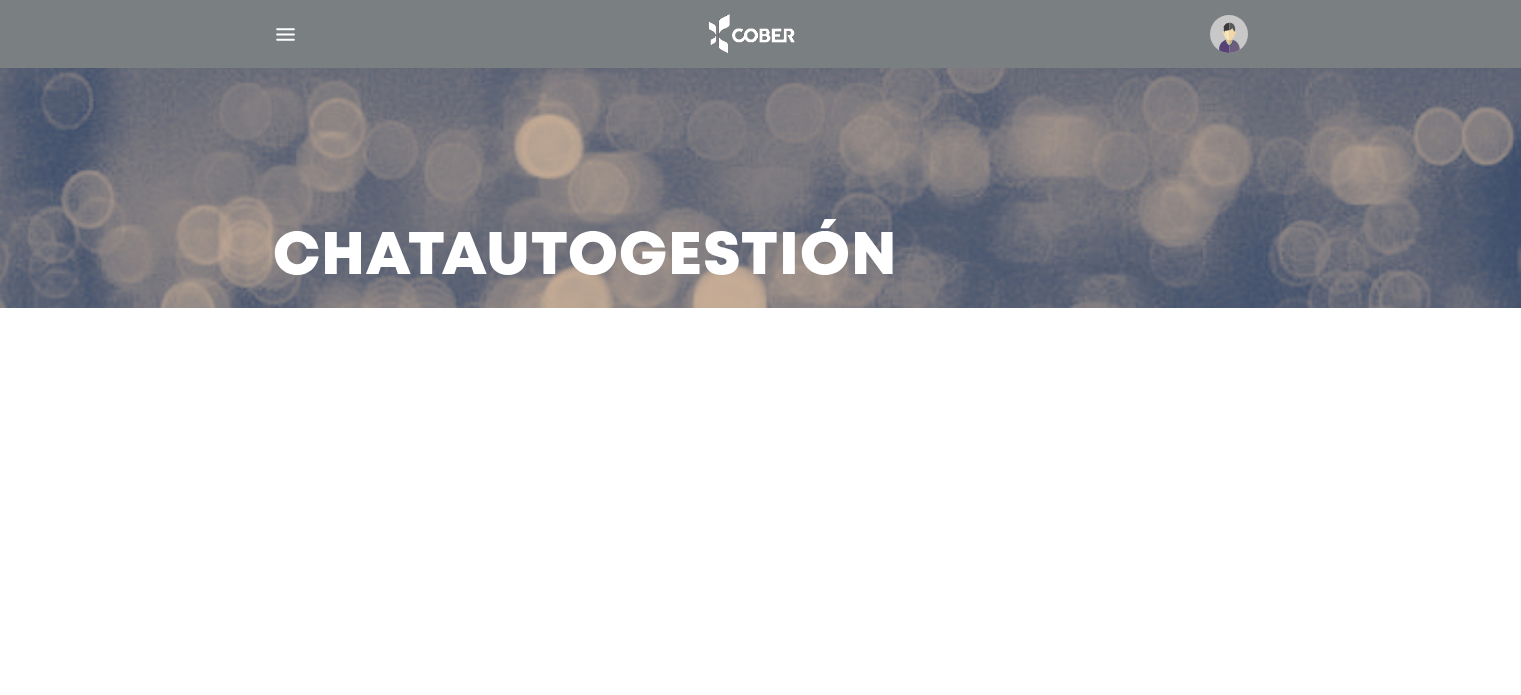 scroll, scrollTop: 0, scrollLeft: 0, axis: both 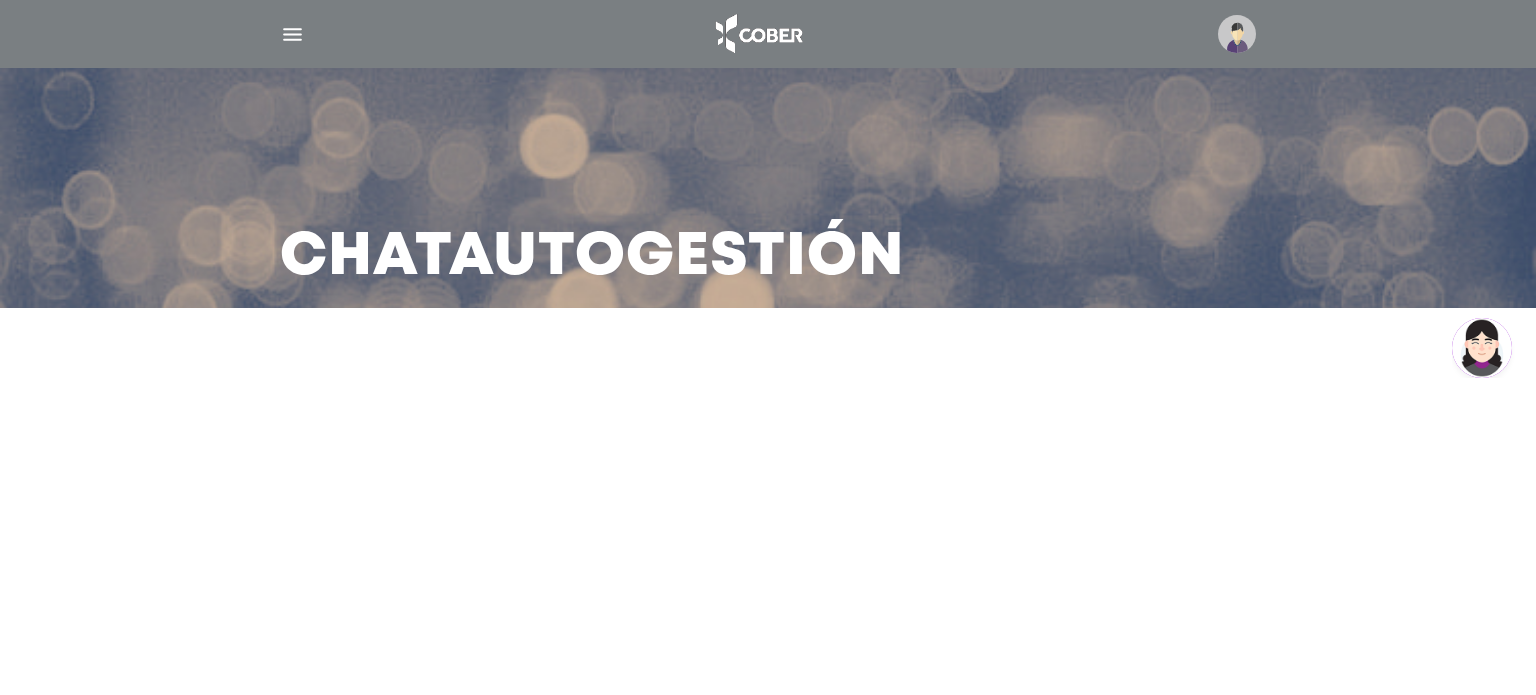 click at bounding box center (1482, 347) 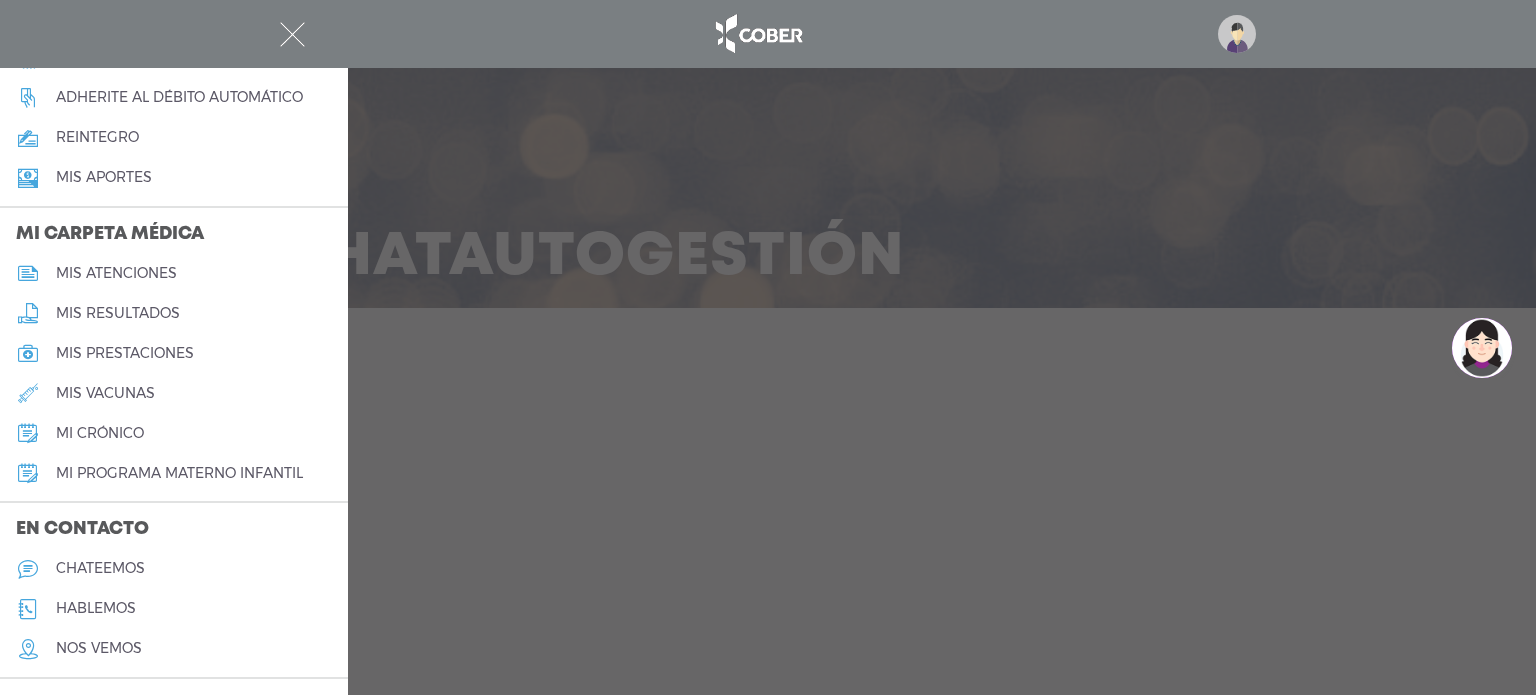 scroll, scrollTop: 848, scrollLeft: 0, axis: vertical 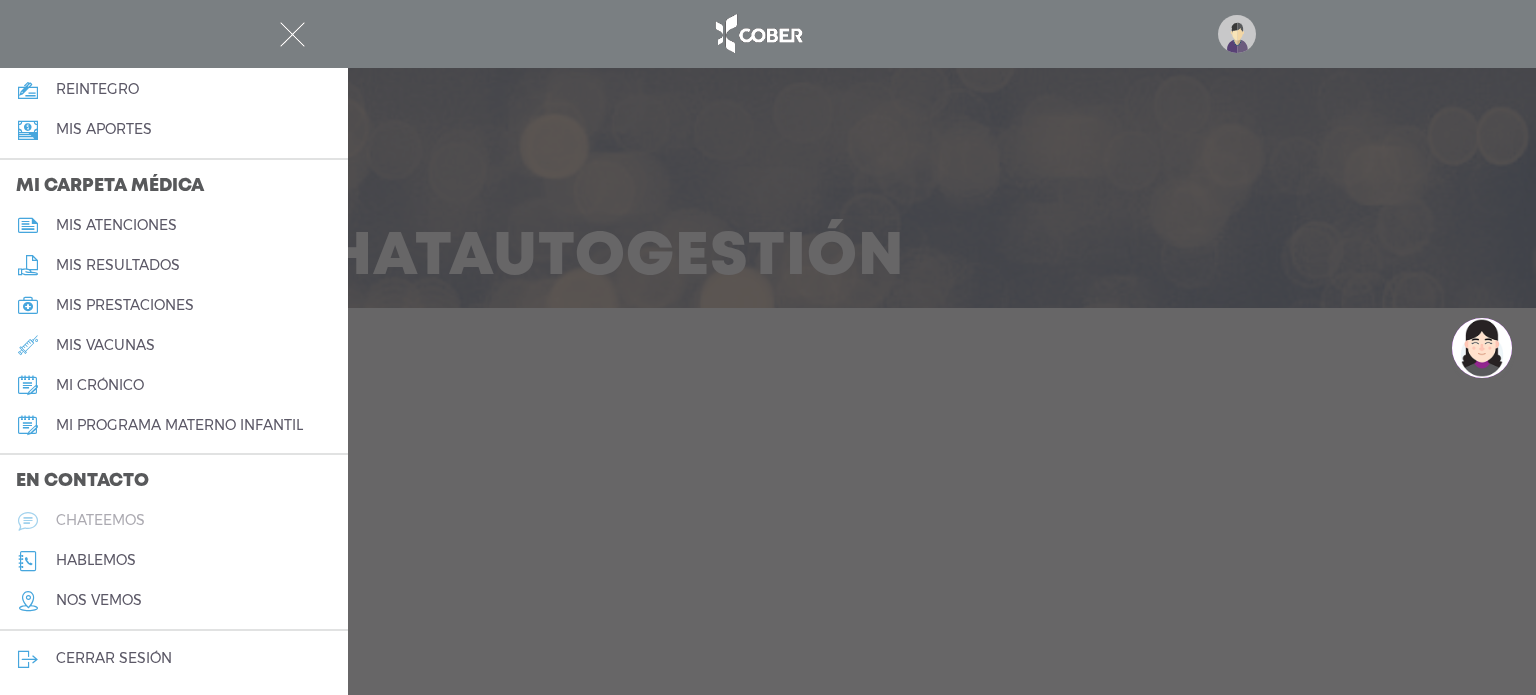 click on "chateemos" at bounding box center (100, 520) 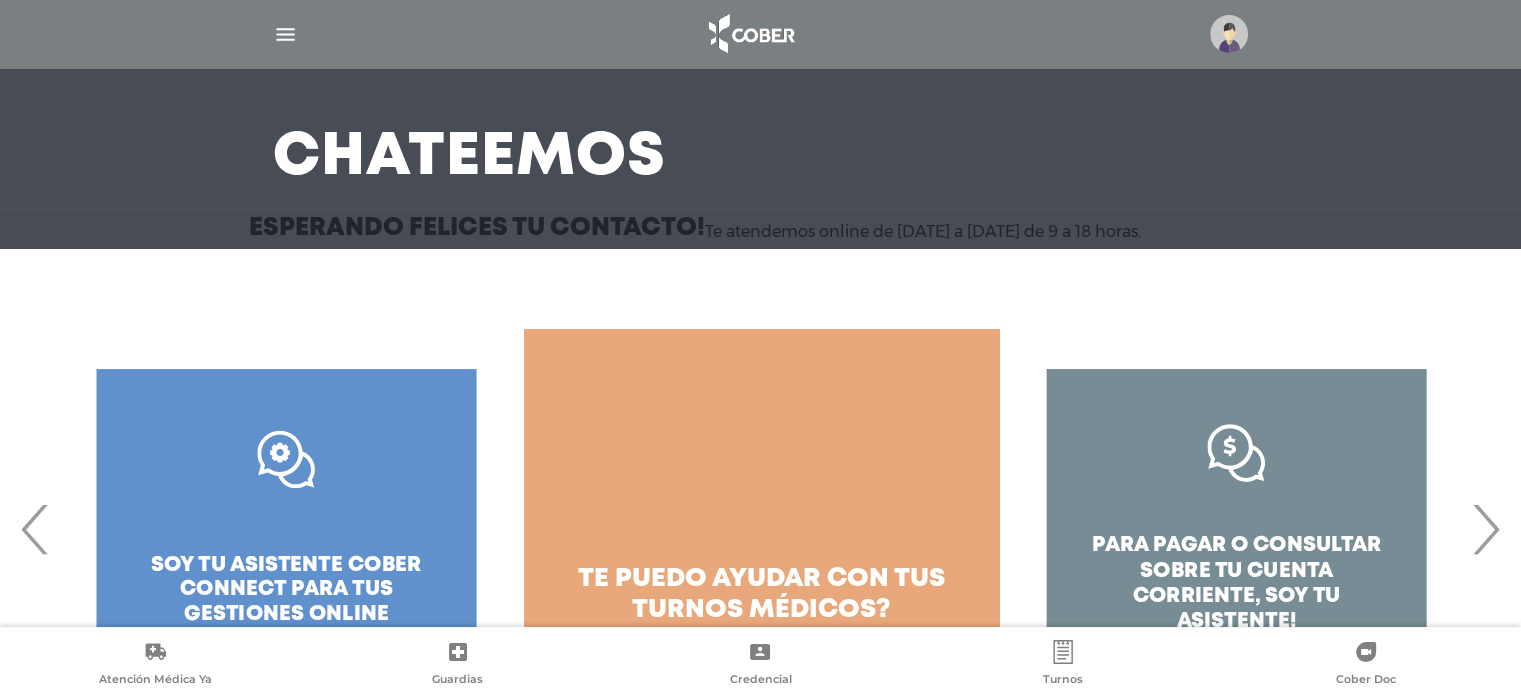 scroll, scrollTop: 201, scrollLeft: 0, axis: vertical 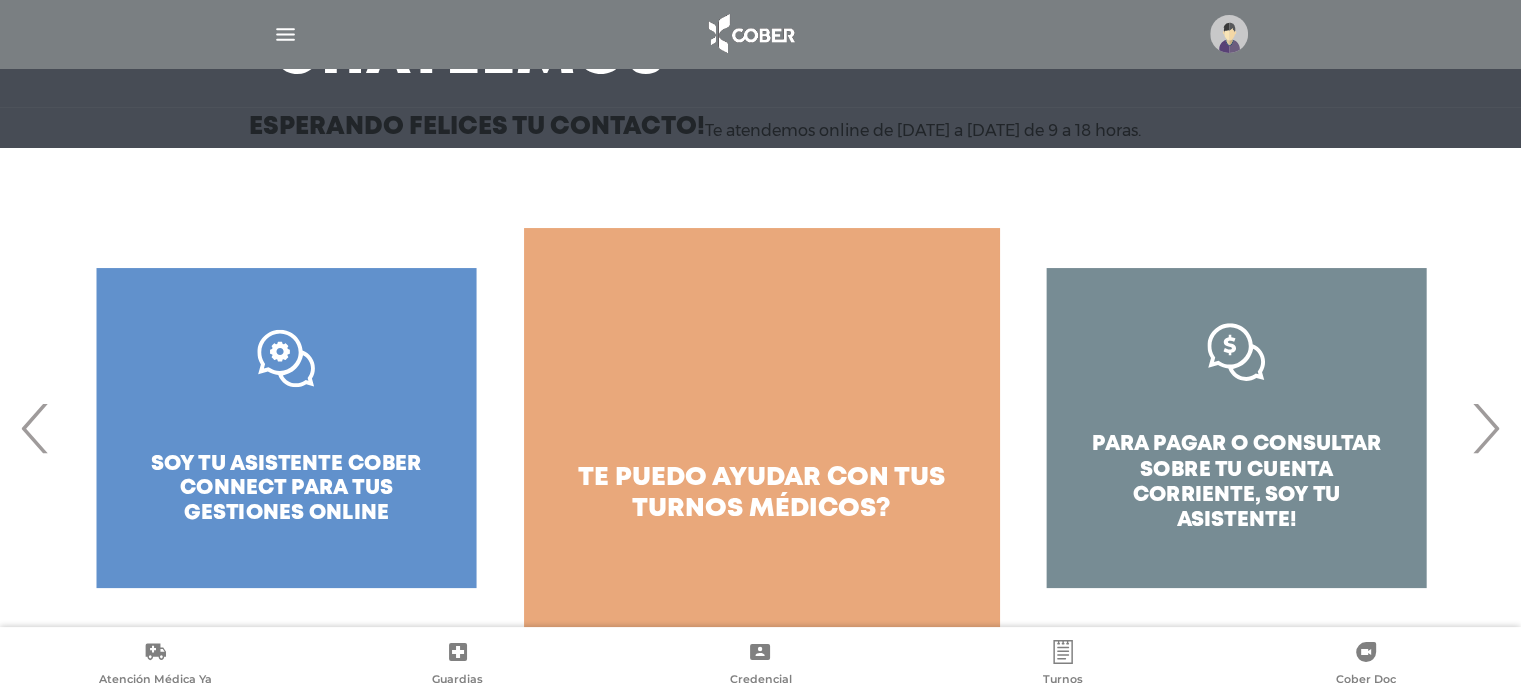 click on "›" at bounding box center (1485, 428) 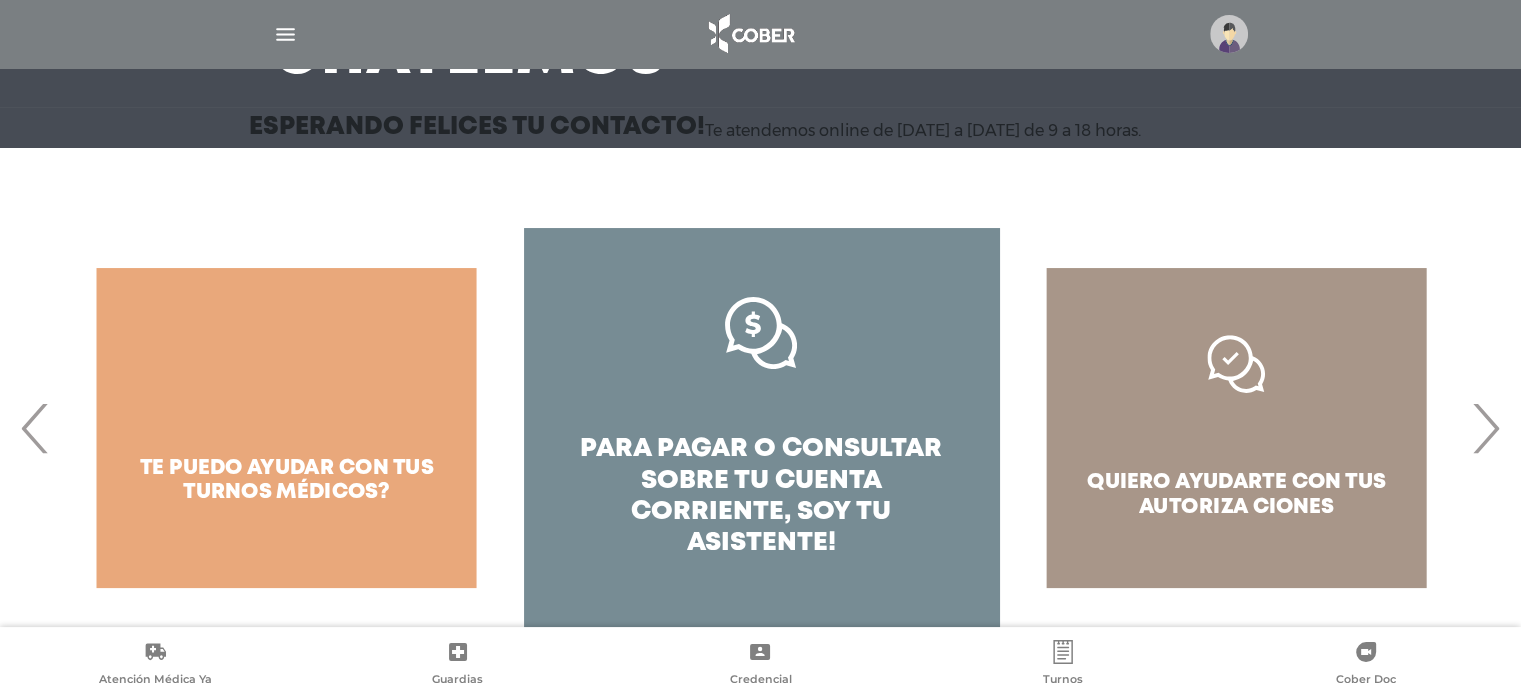 click on "›" at bounding box center (1485, 428) 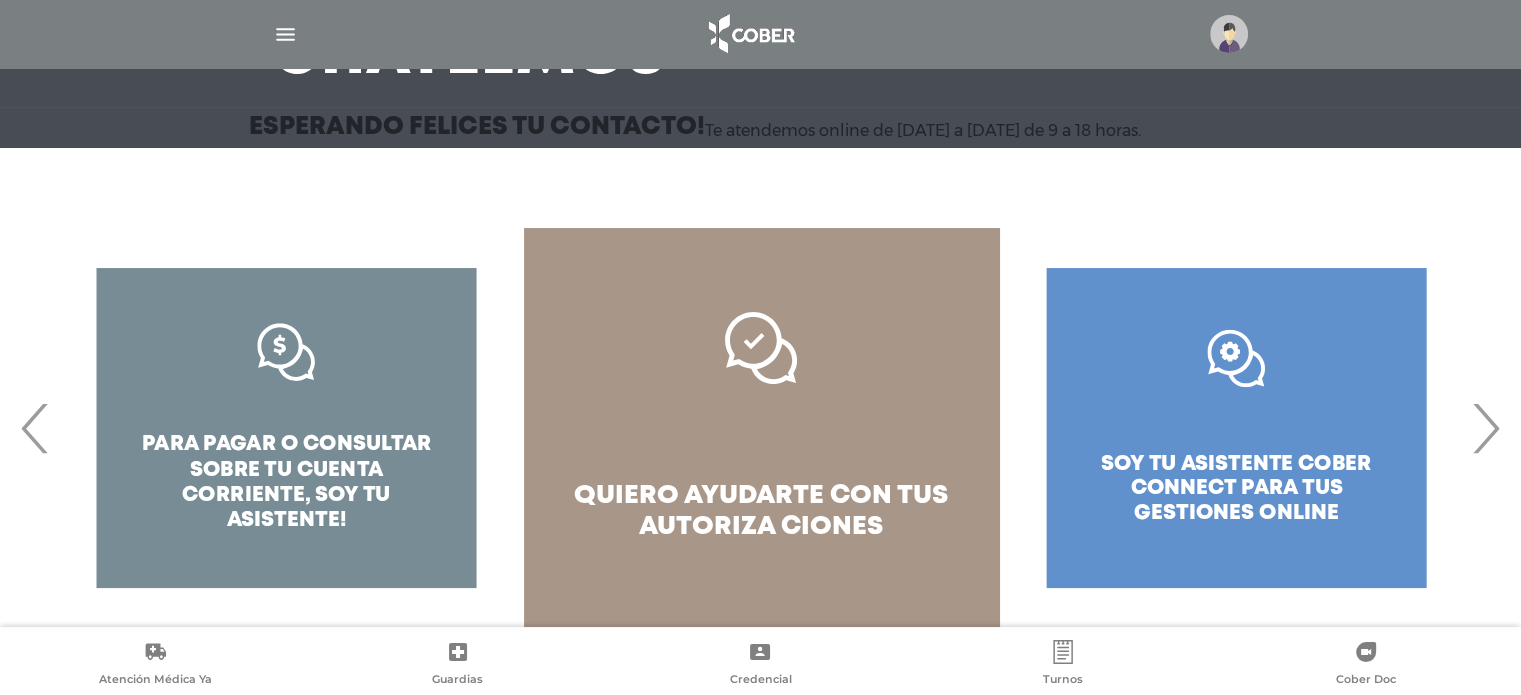 click on "›" at bounding box center (1485, 428) 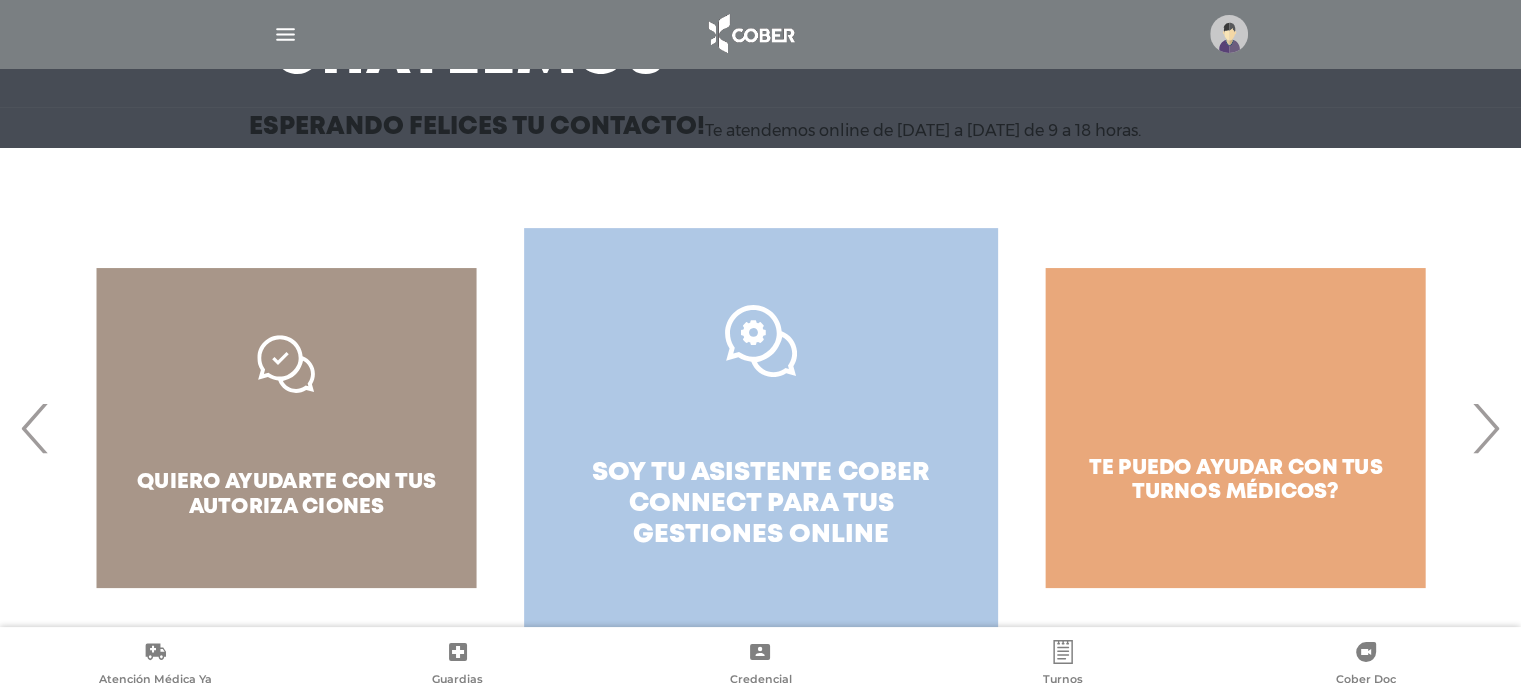 click on "soy tu asistente cober connect para tus" at bounding box center [761, 488] 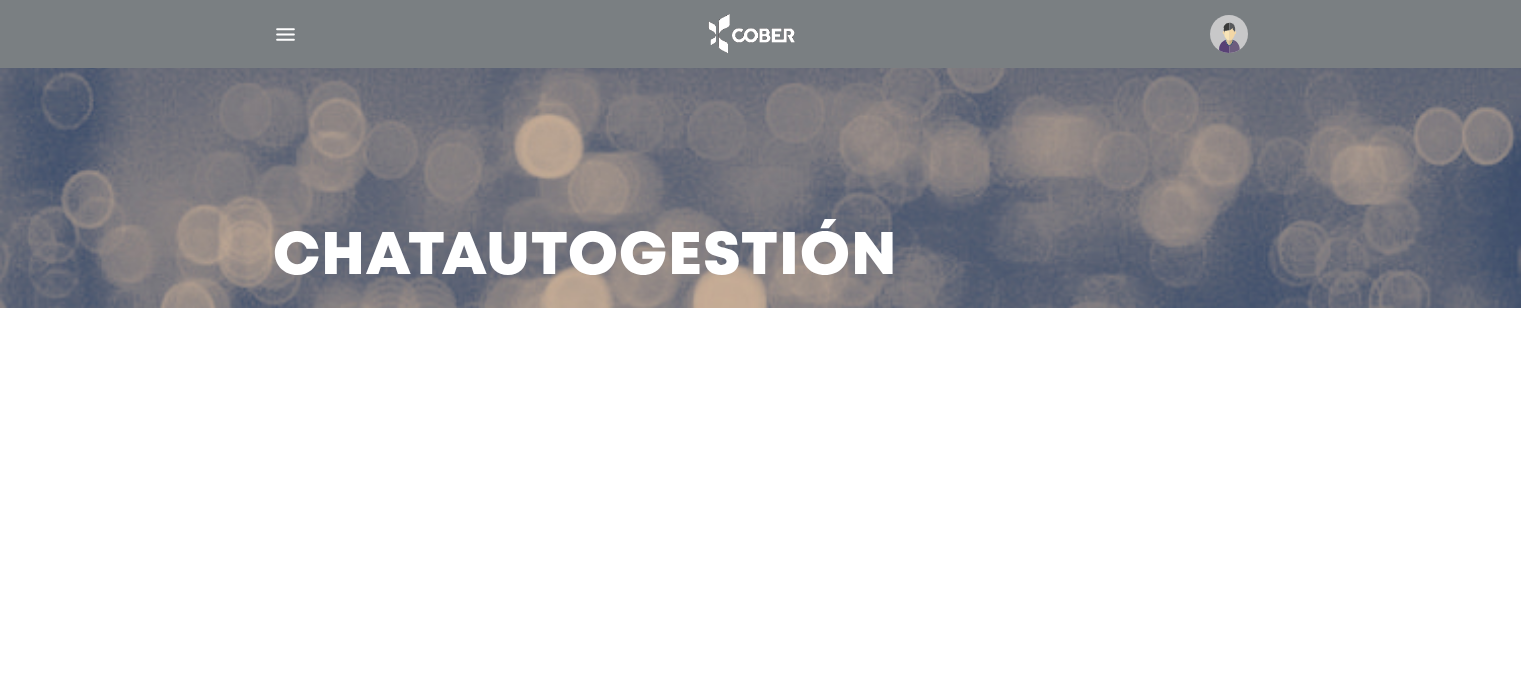 scroll, scrollTop: 0, scrollLeft: 0, axis: both 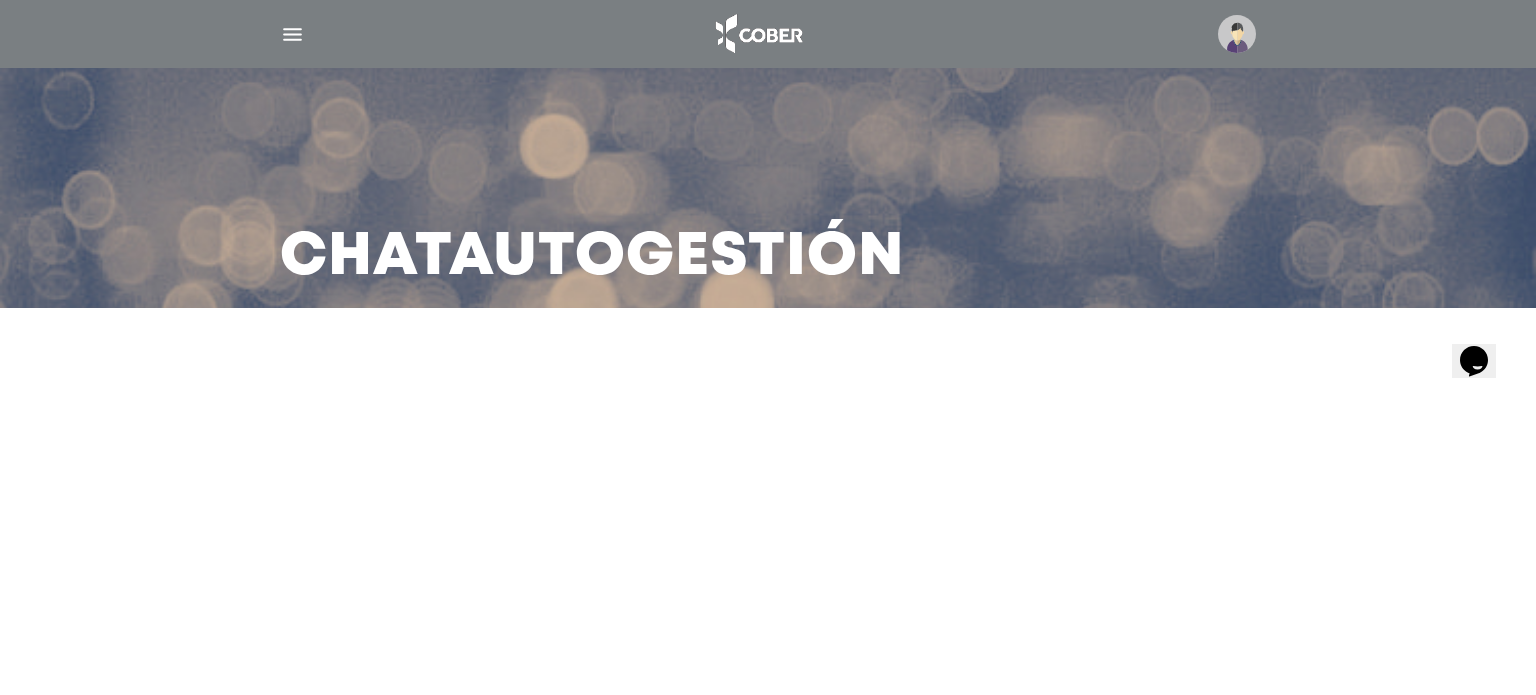 click at bounding box center (768, 380) 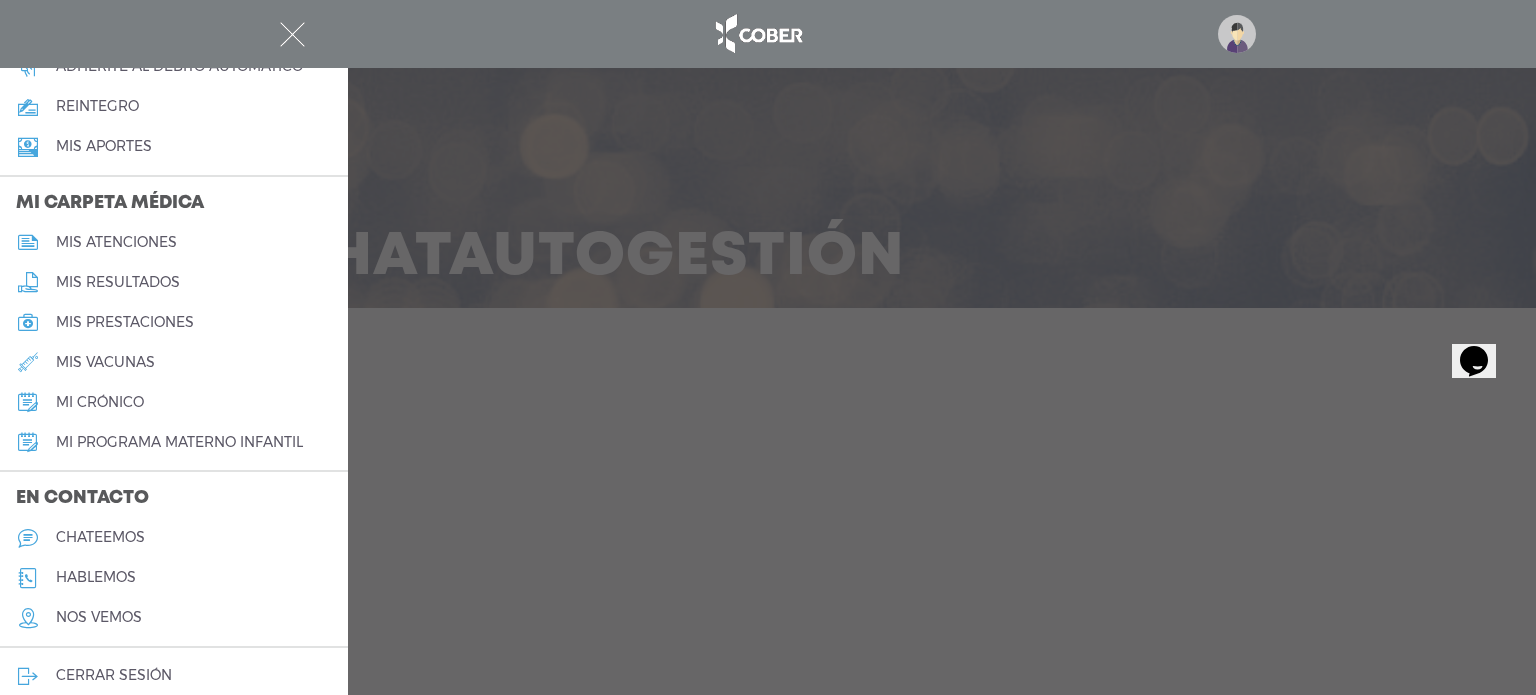 scroll, scrollTop: 848, scrollLeft: 0, axis: vertical 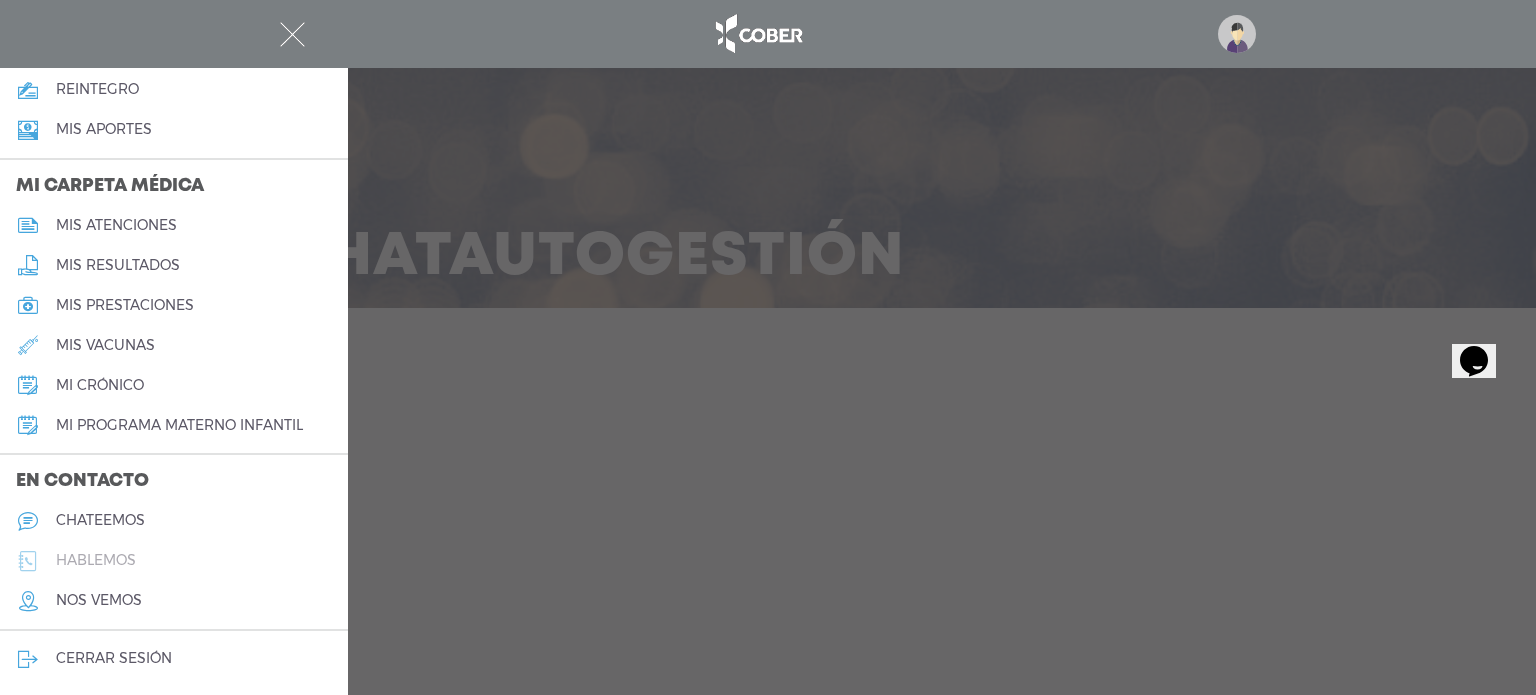 click on "hablemos" at bounding box center [174, 561] 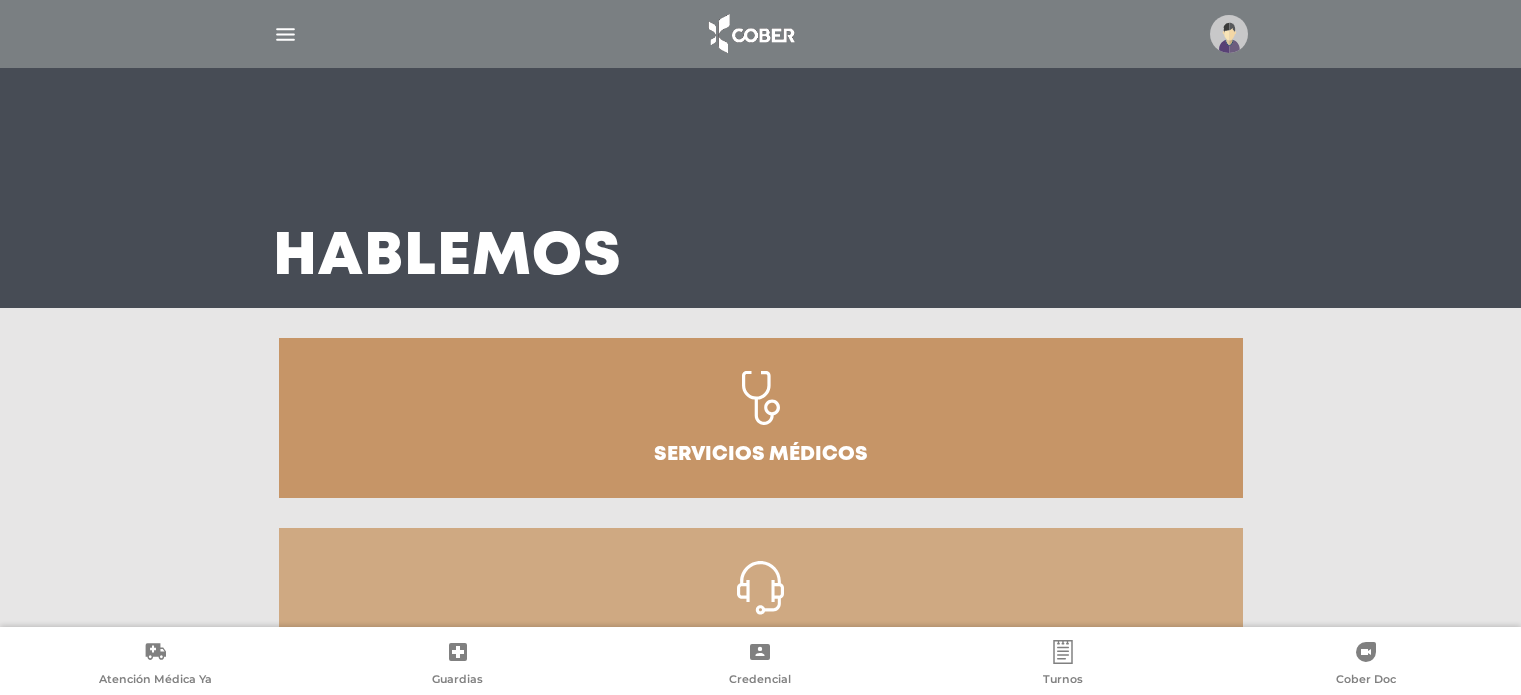 scroll, scrollTop: 0, scrollLeft: 0, axis: both 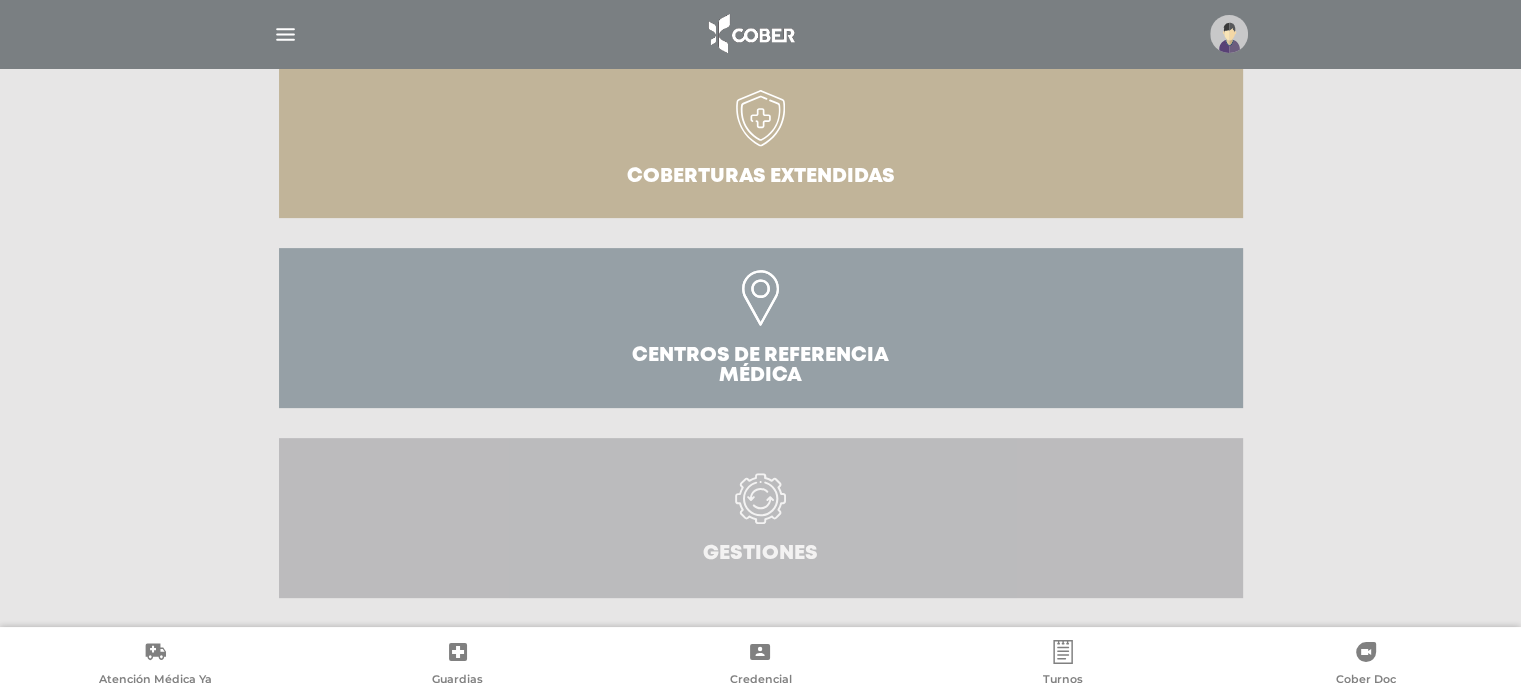 click at bounding box center [760, 508] 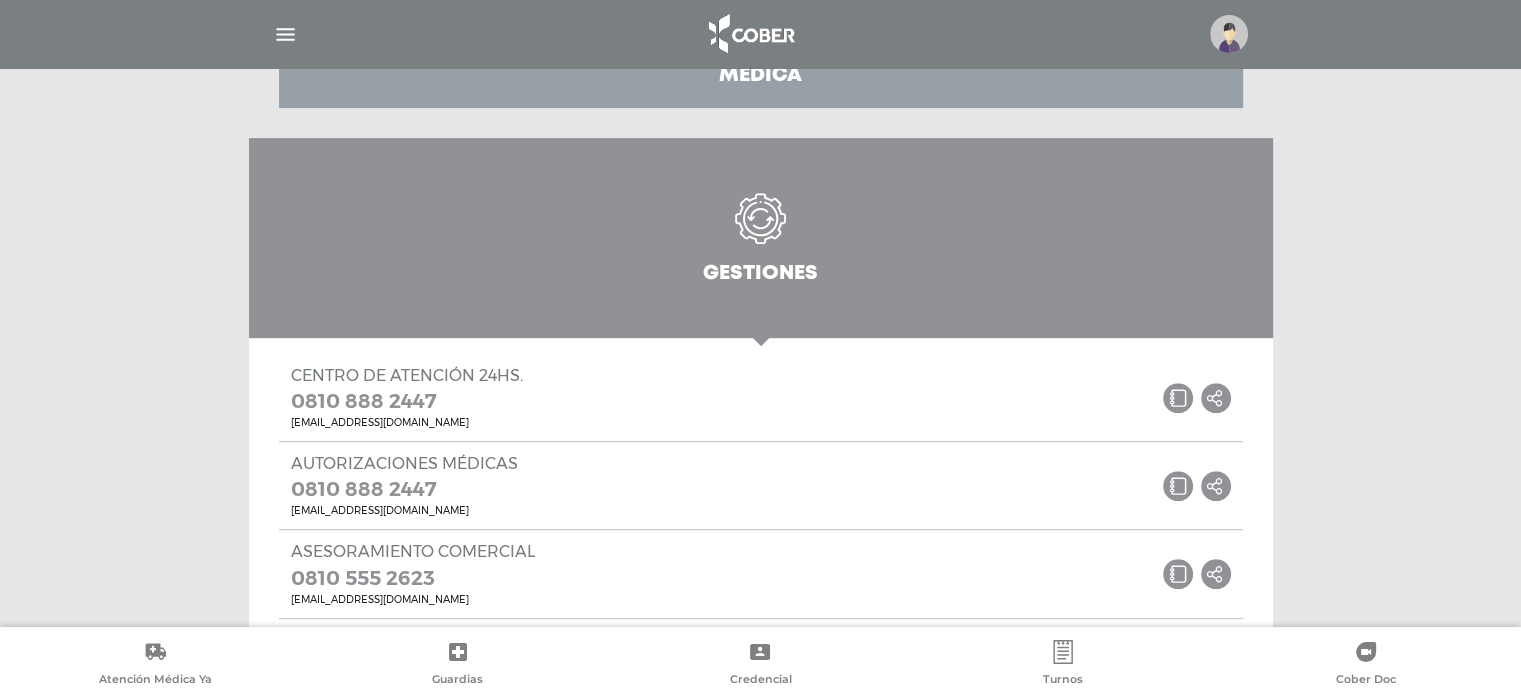 scroll, scrollTop: 1086, scrollLeft: 0, axis: vertical 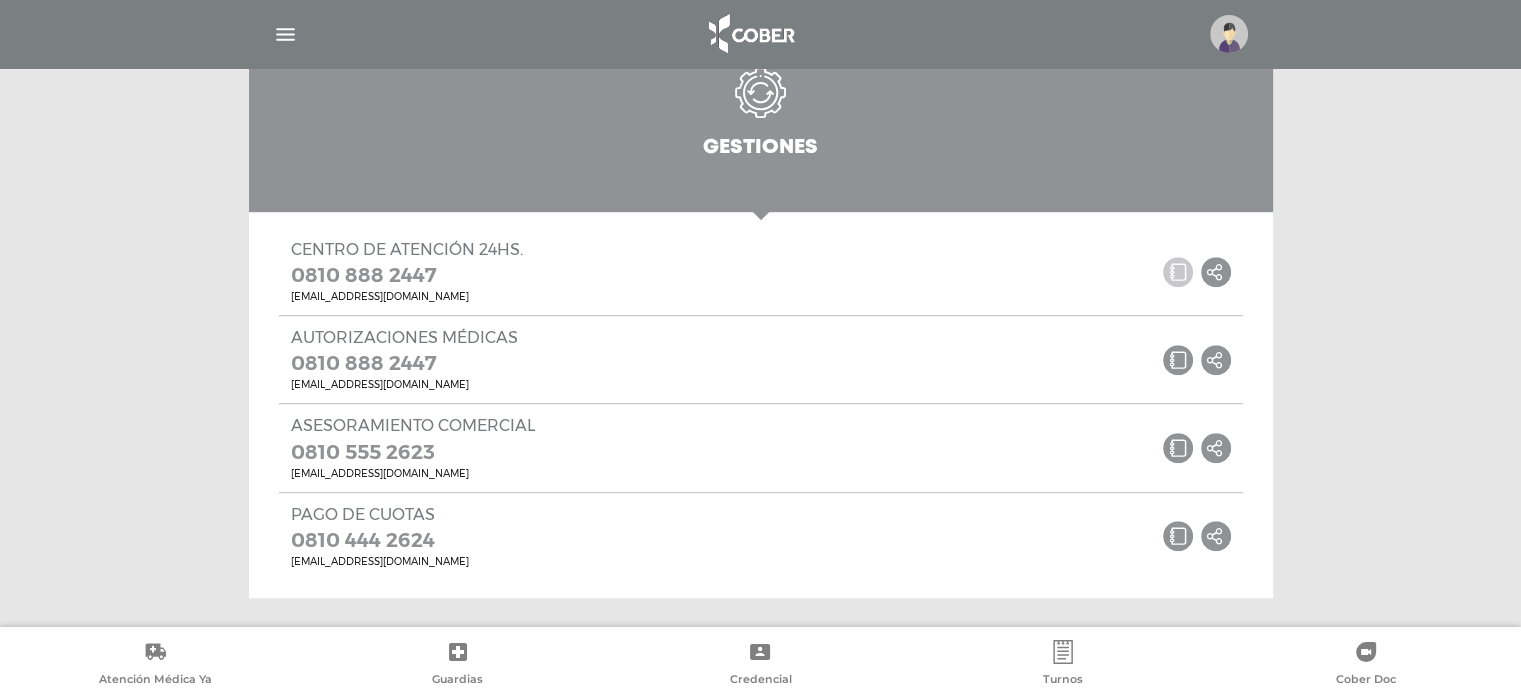 click 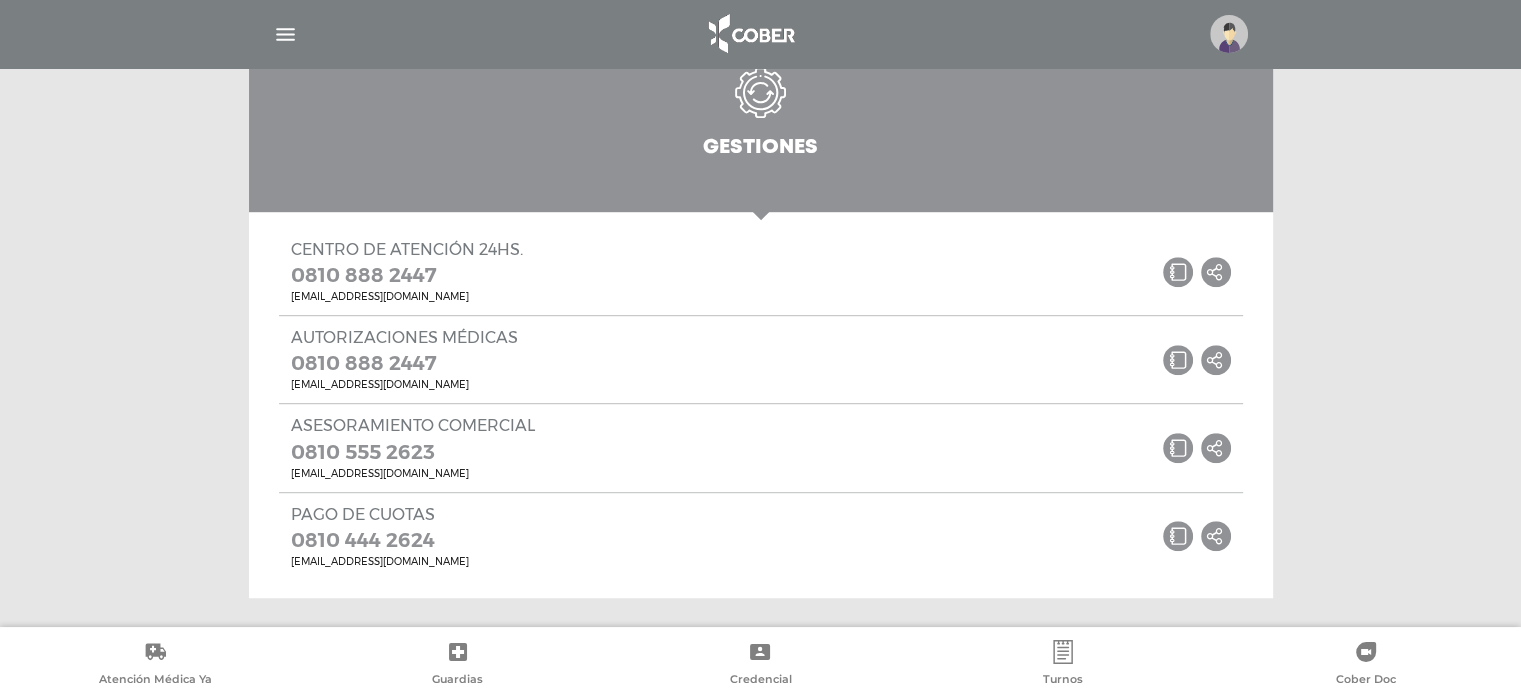 drag, startPoint x: 437, startPoint y: 306, endPoint x: 273, endPoint y: 299, distance: 164.14932 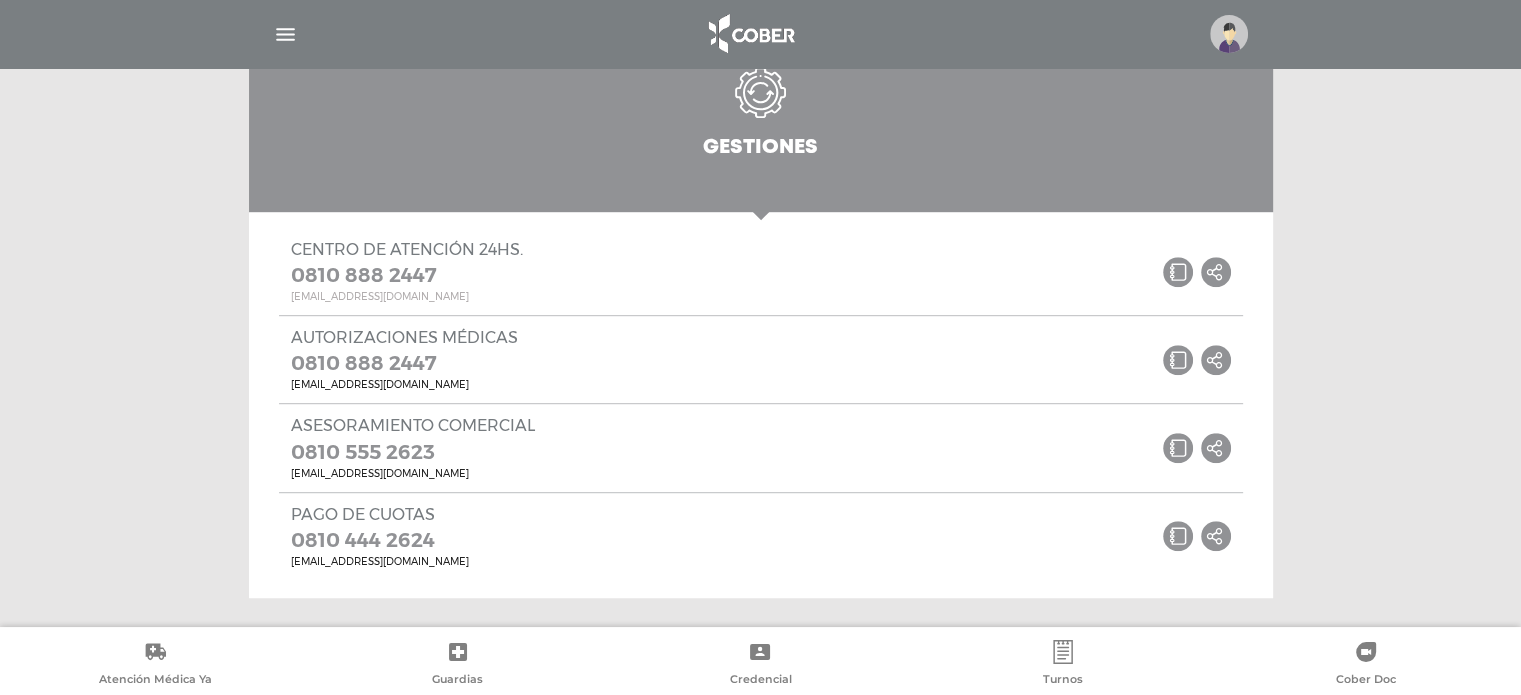 copy on "[EMAIL_ADDRESS][DOMAIN_NAME]" 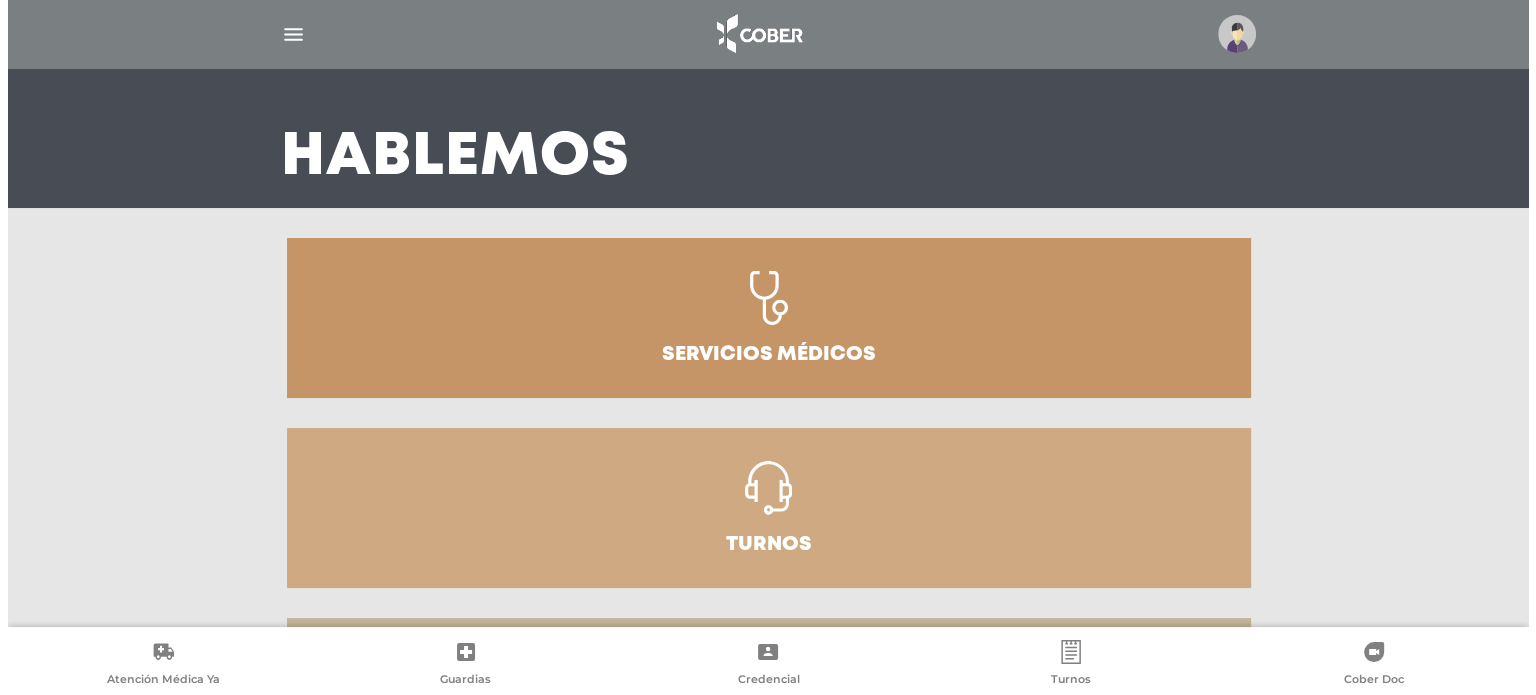 scroll, scrollTop: 0, scrollLeft: 0, axis: both 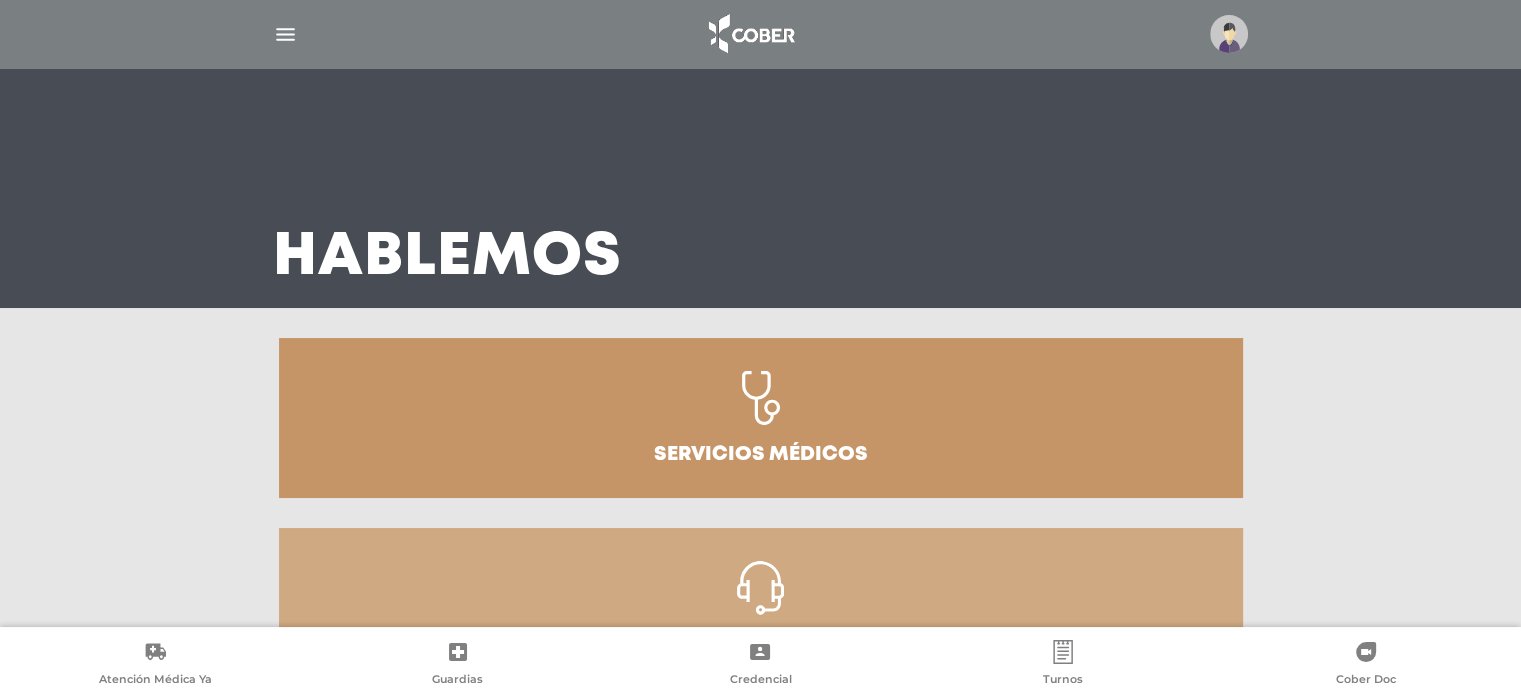 click at bounding box center [761, 34] 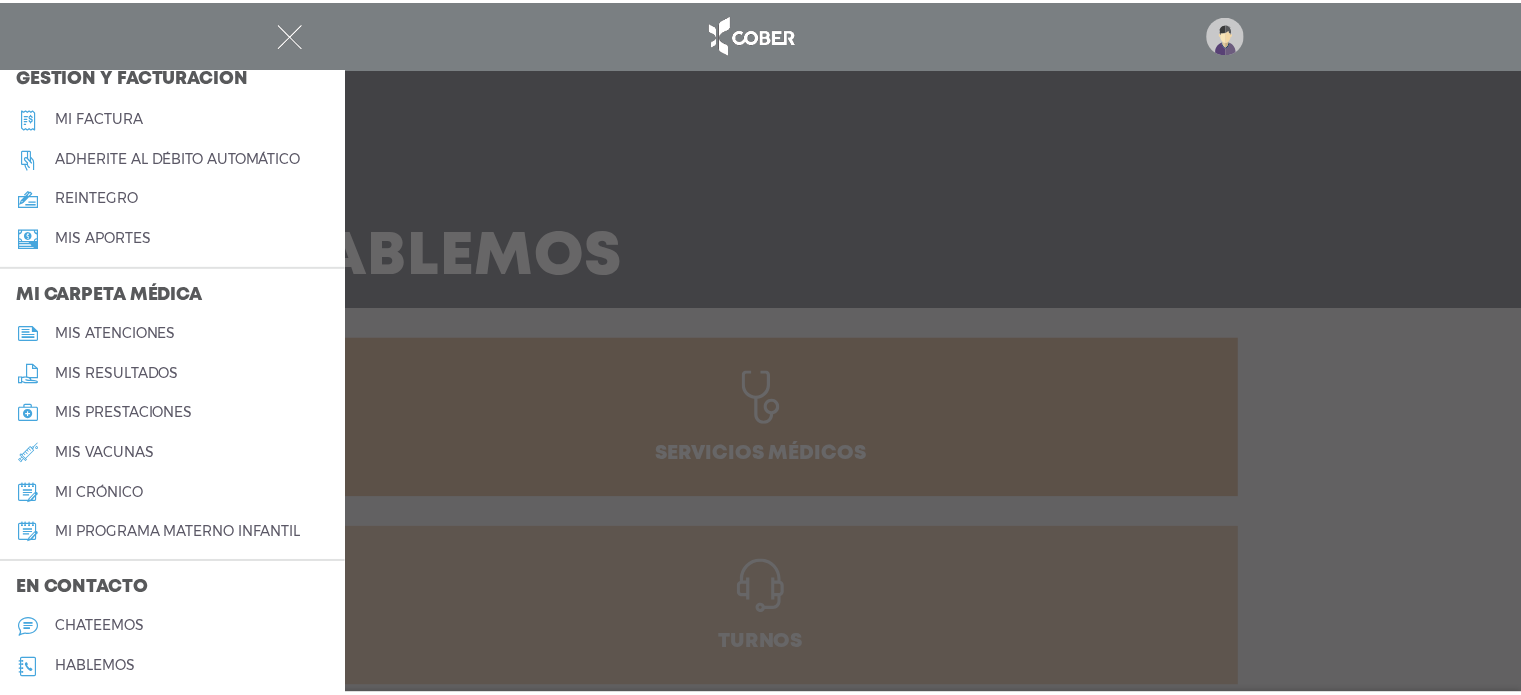 scroll, scrollTop: 848, scrollLeft: 0, axis: vertical 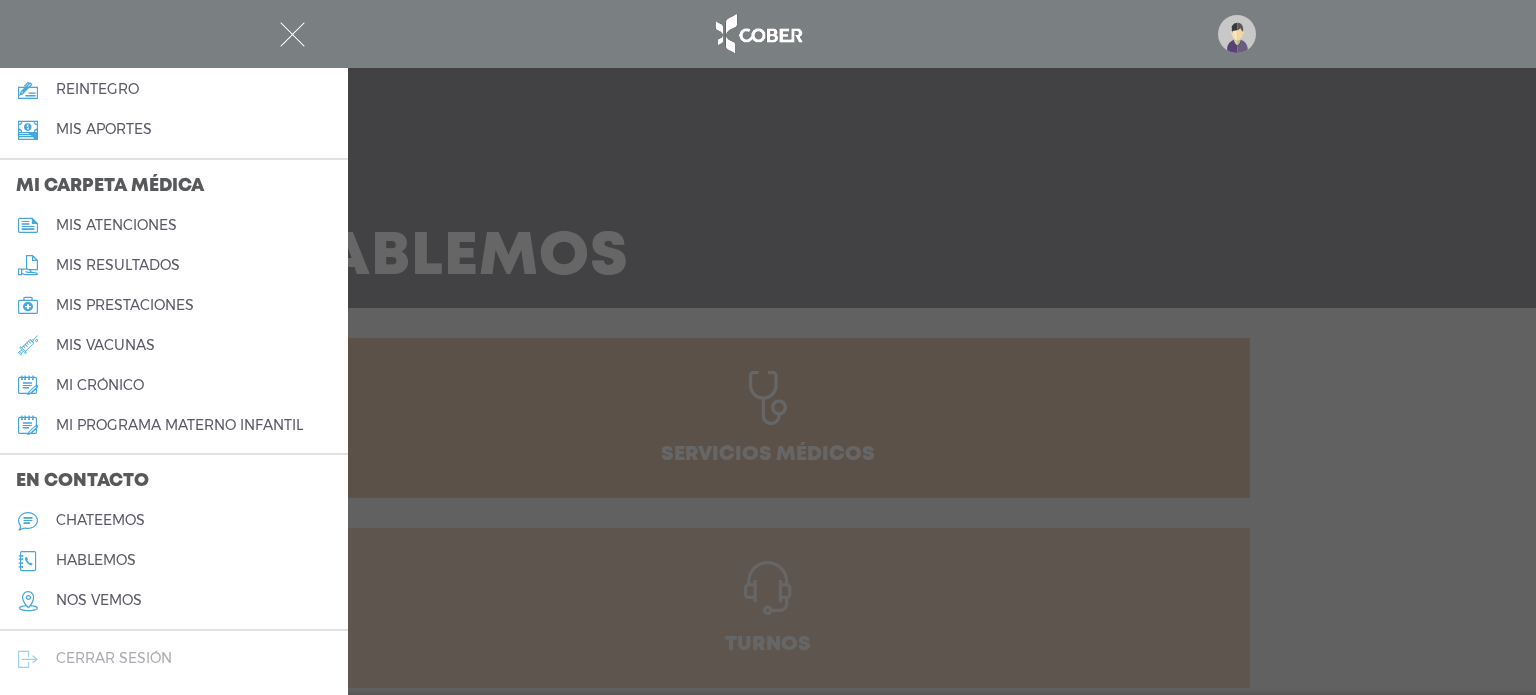 click on "cerrar sesión" at bounding box center (114, 658) 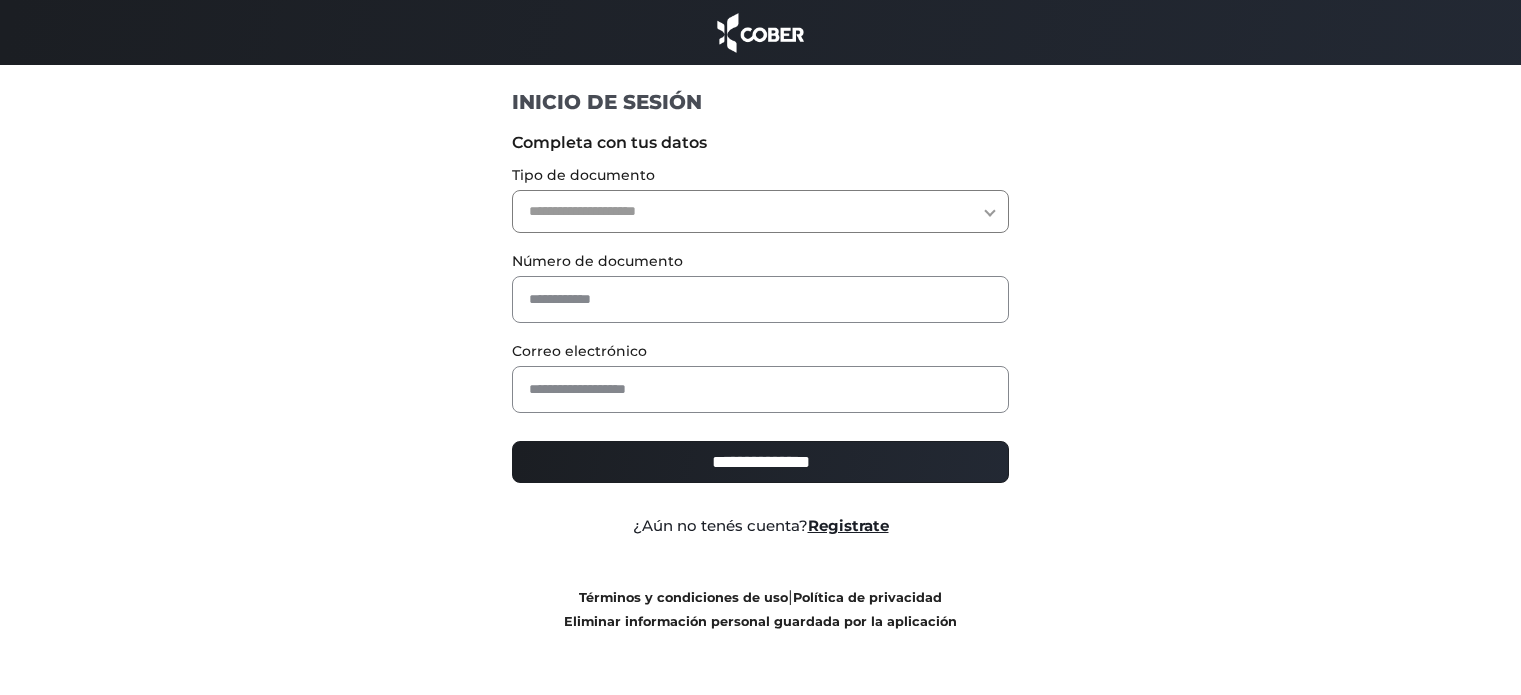 scroll, scrollTop: 0, scrollLeft: 0, axis: both 